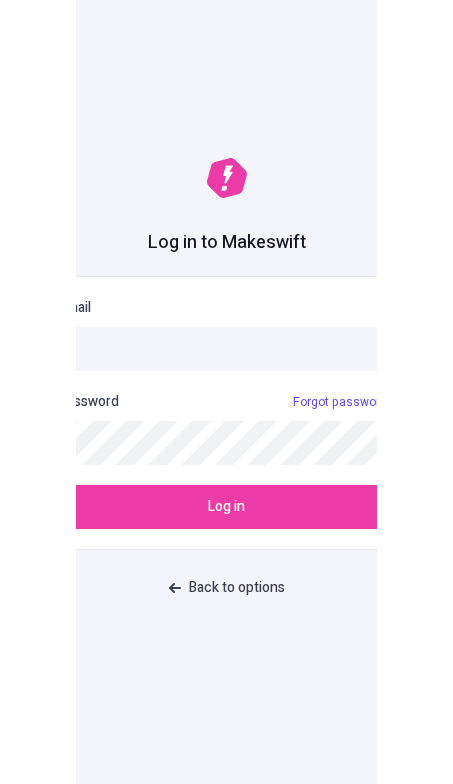 scroll, scrollTop: 0, scrollLeft: 0, axis: both 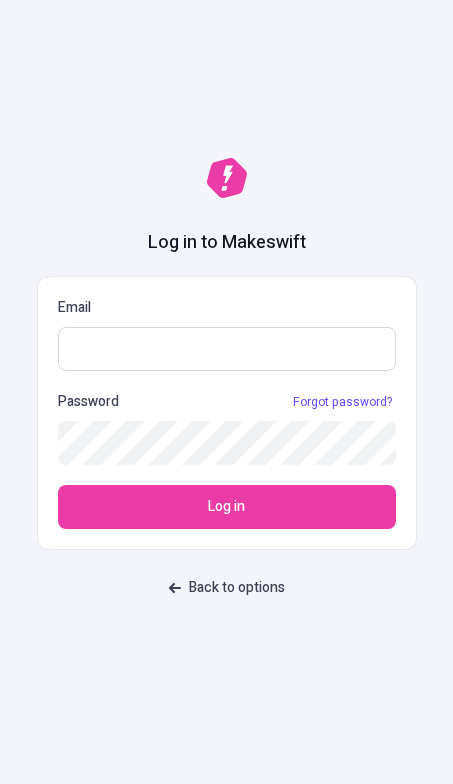 click on "Email" at bounding box center [227, 349] 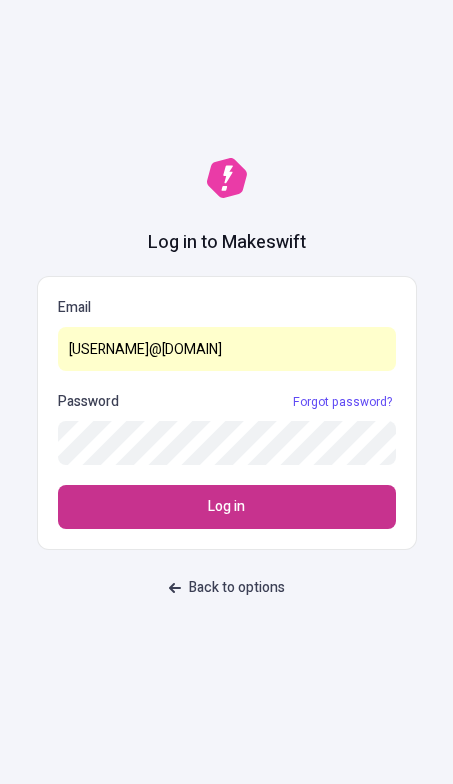 click on "Log in" at bounding box center (227, 507) 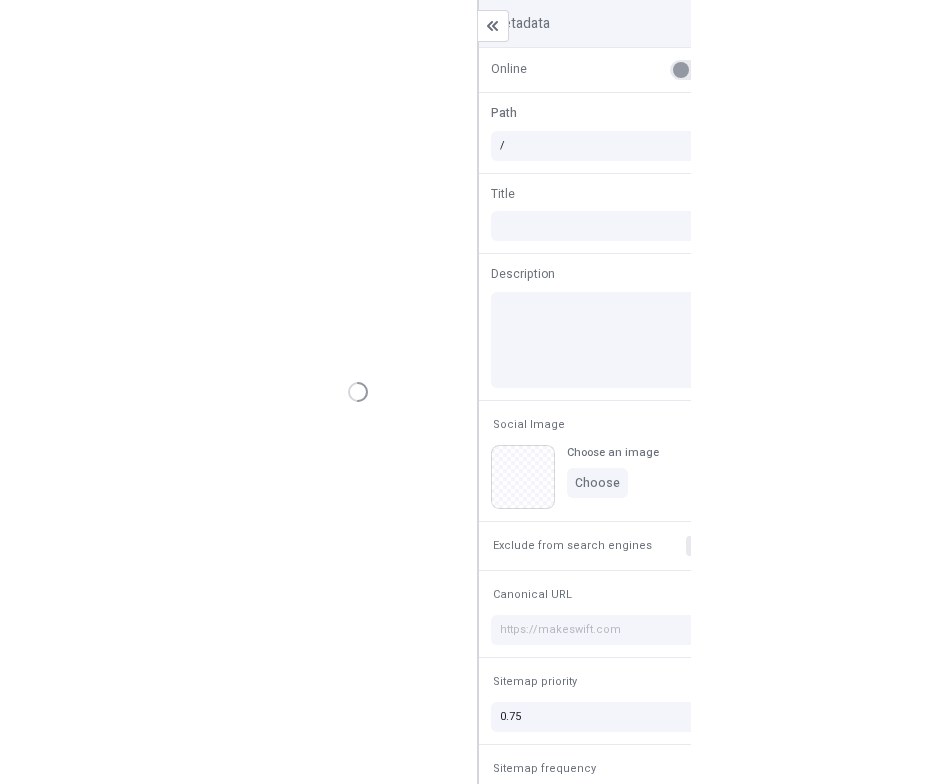 scroll, scrollTop: 0, scrollLeft: 0, axis: both 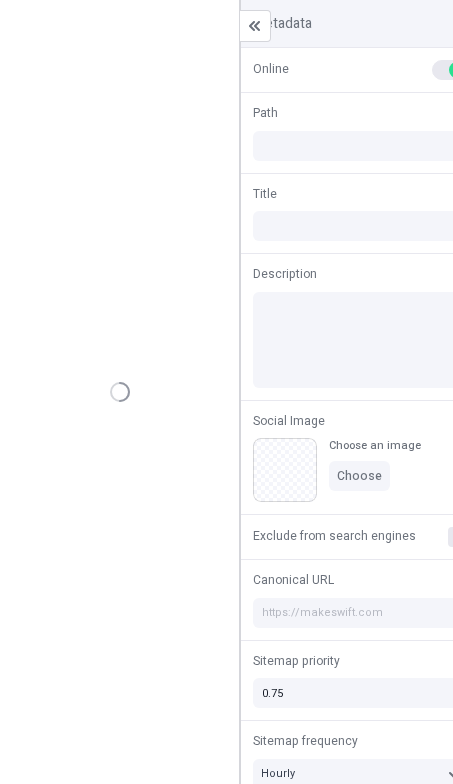 type on "/page-6" 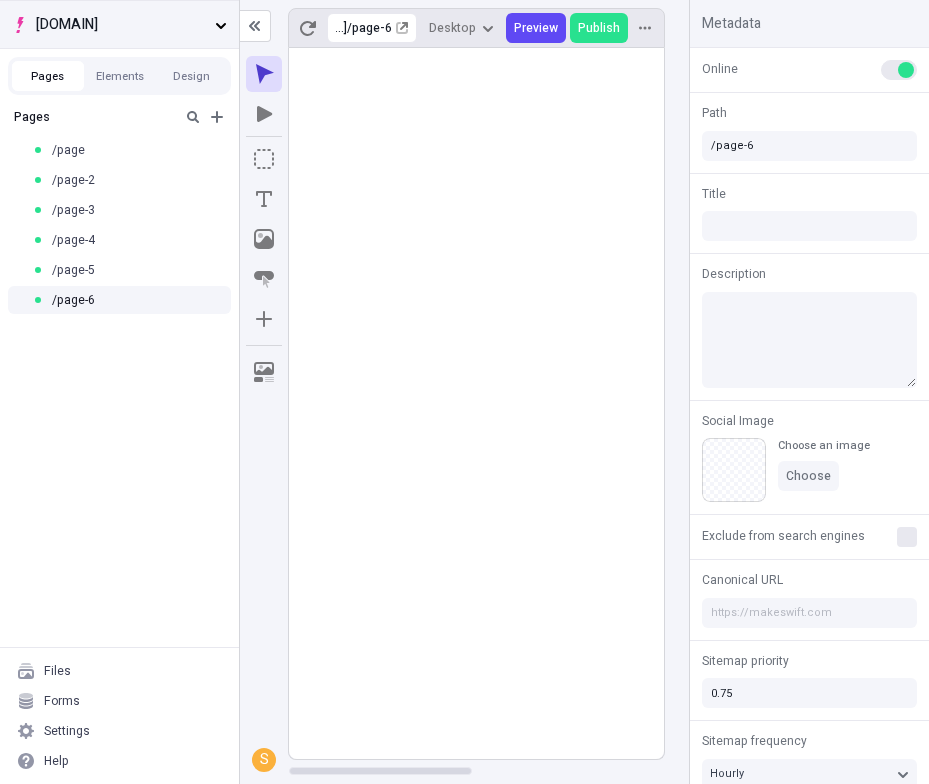 click on "[DOMAIN]" at bounding box center [119, 24] 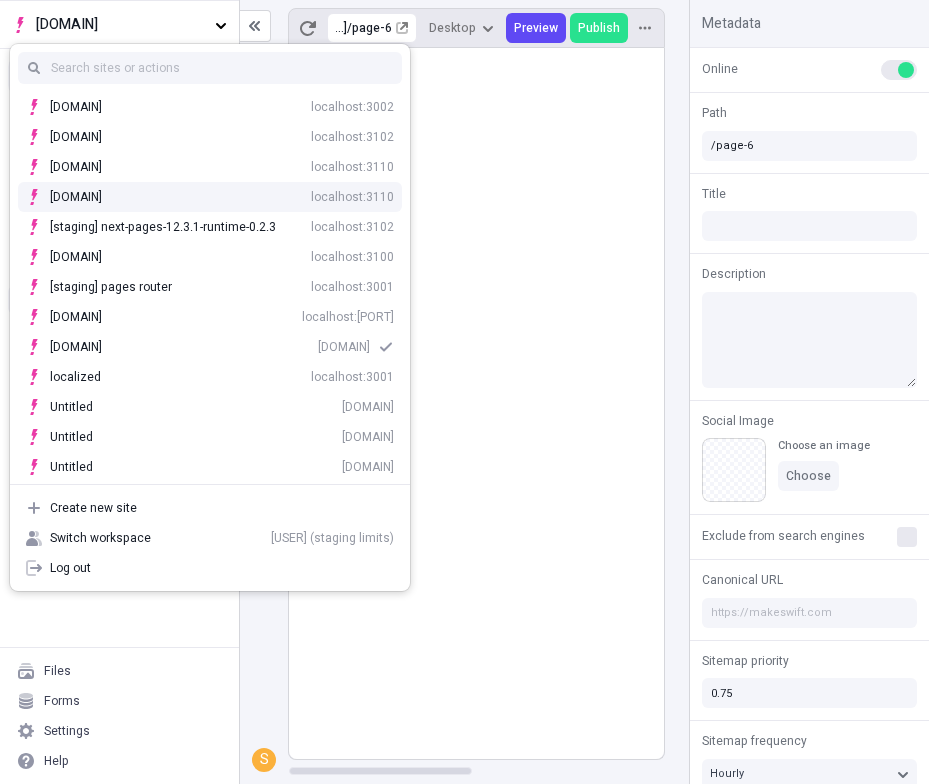 click on "[DOMAIN] localhost:3110" at bounding box center [210, 197] 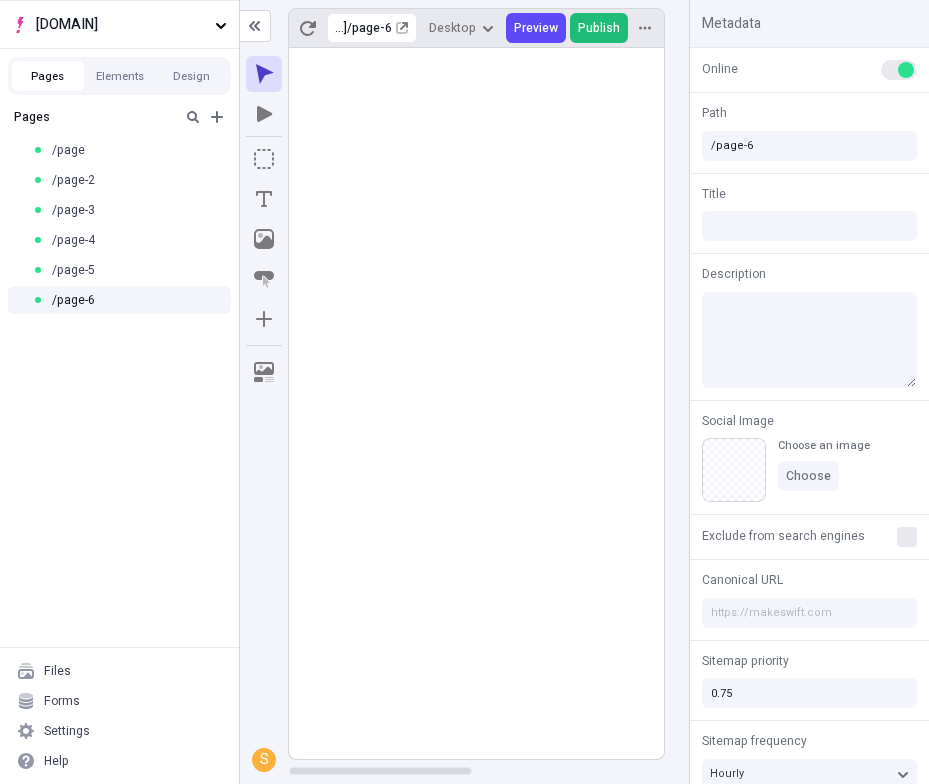 click on "Publish" at bounding box center (599, 28) 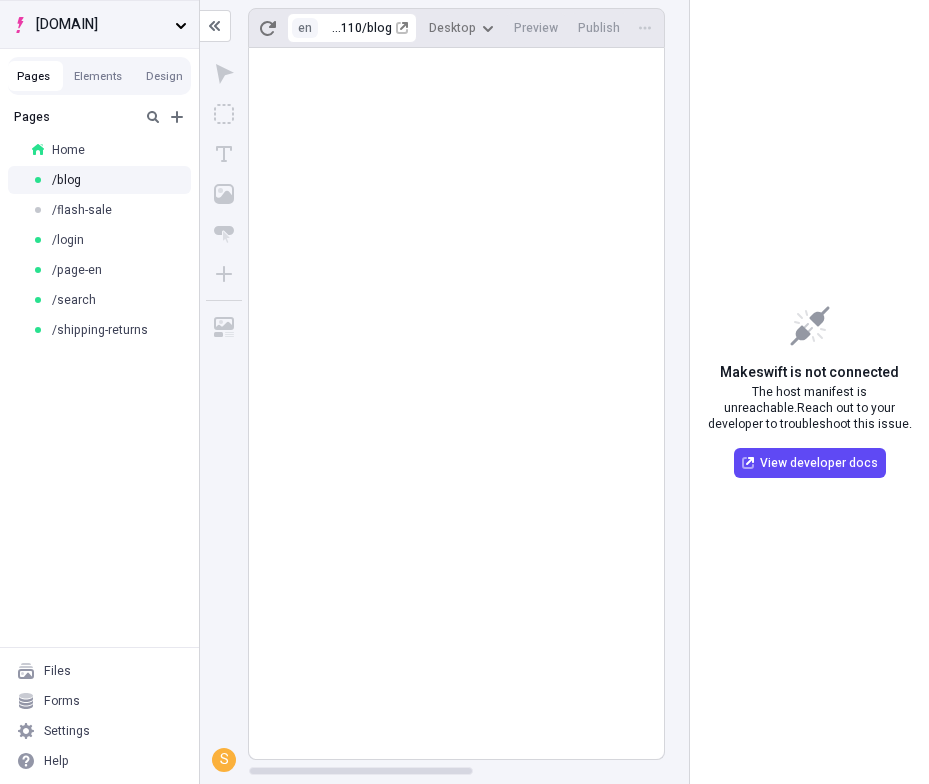 click on "[DOMAIN]" at bounding box center [101, 25] 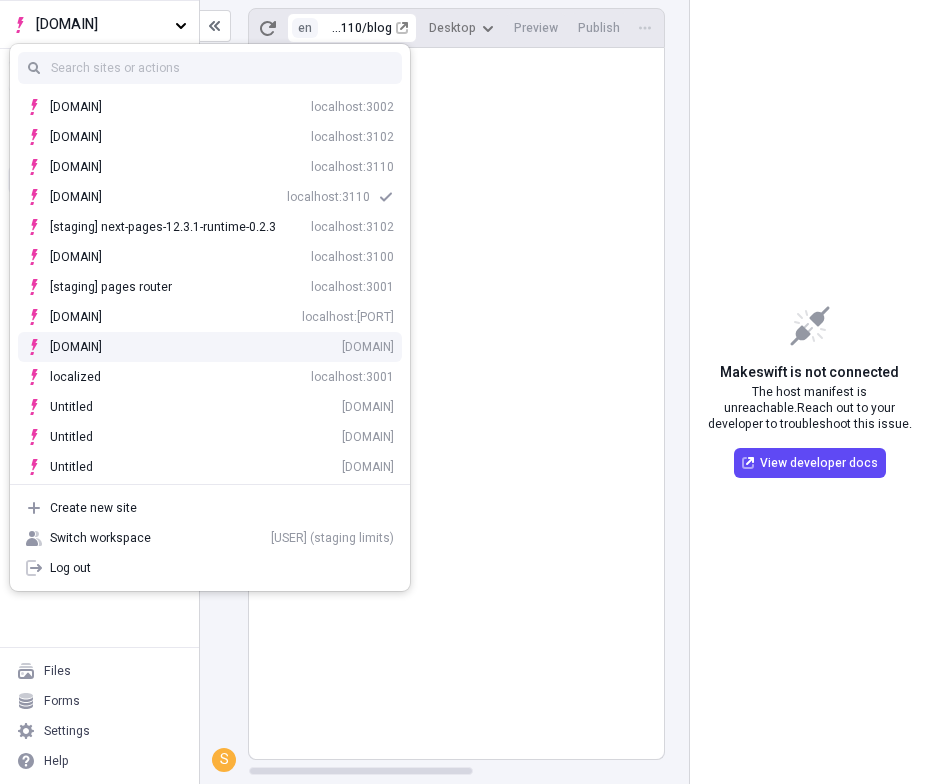 click on "[DOMAIN]" at bounding box center (85, 347) 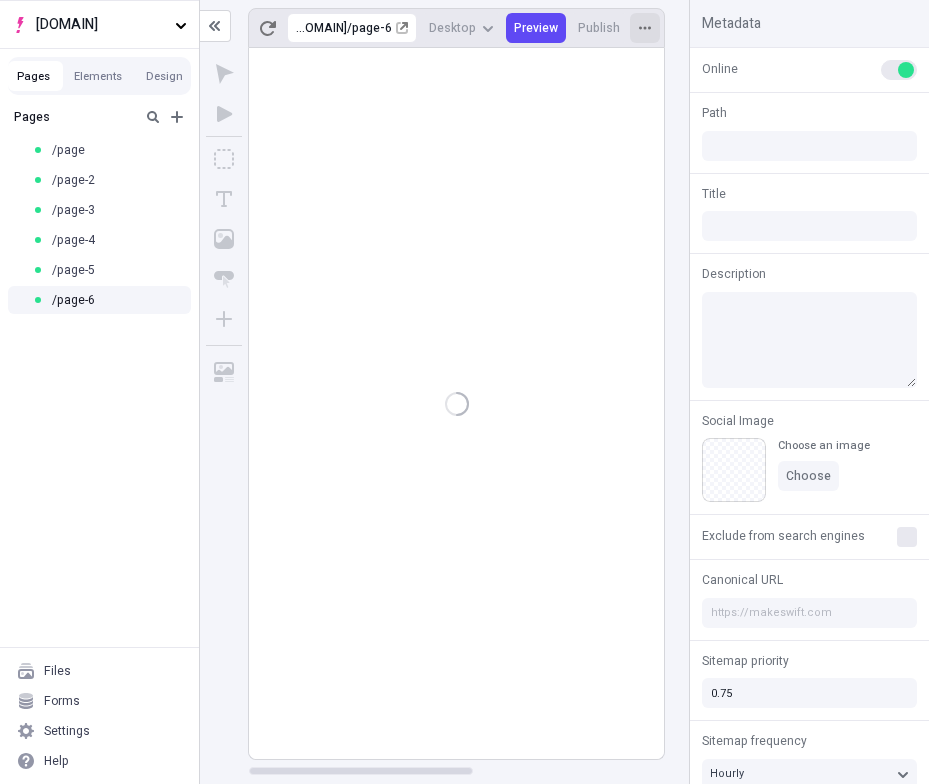 type on "/page-6" 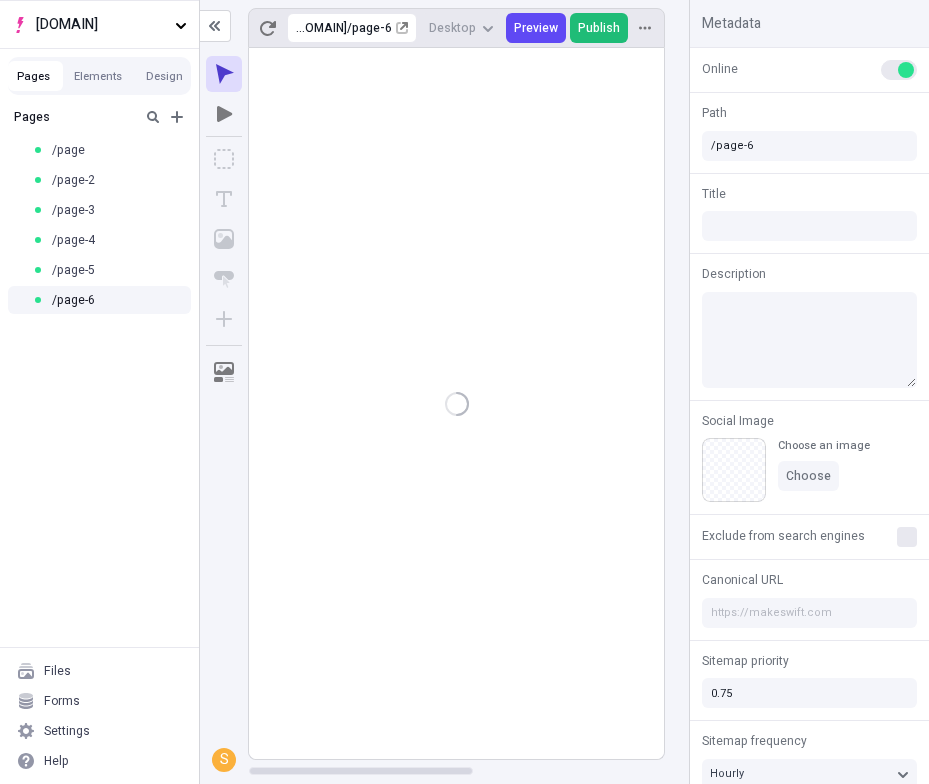 click on "Publish" at bounding box center (599, 28) 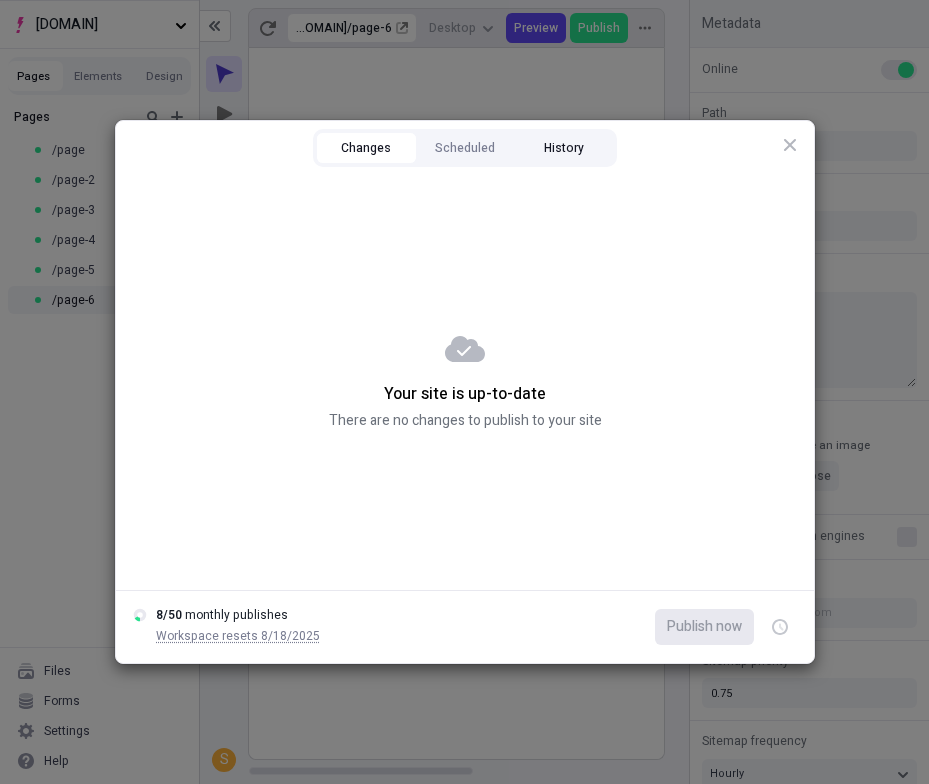 click on "History" at bounding box center (563, 148) 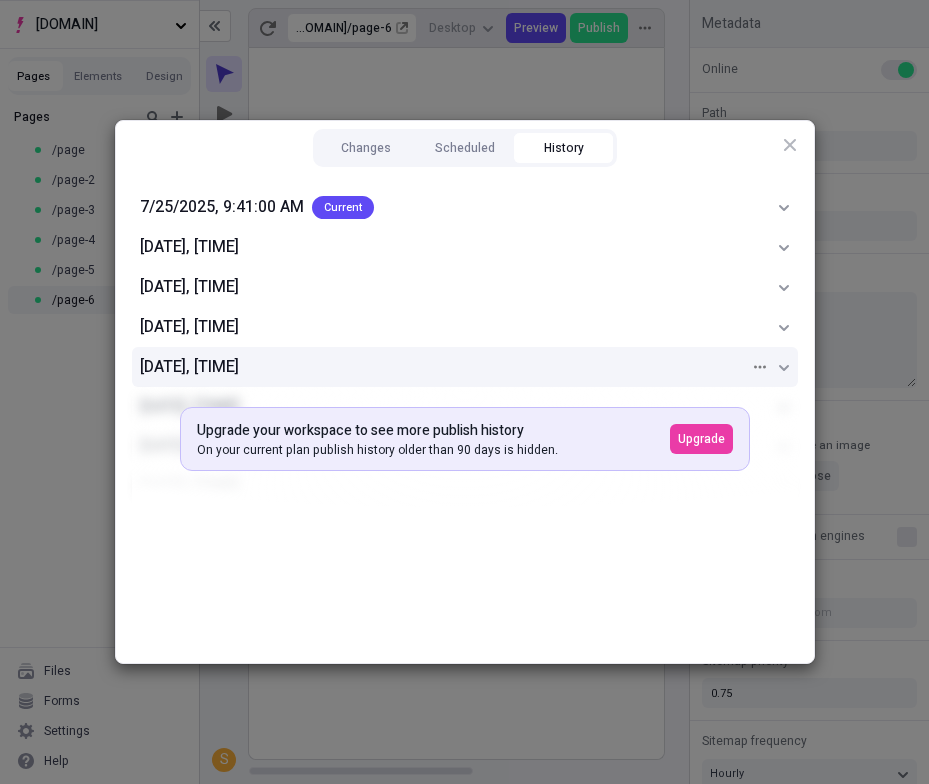 click on "6/24/2025, 3:19:08 PM" at bounding box center (445, 367) 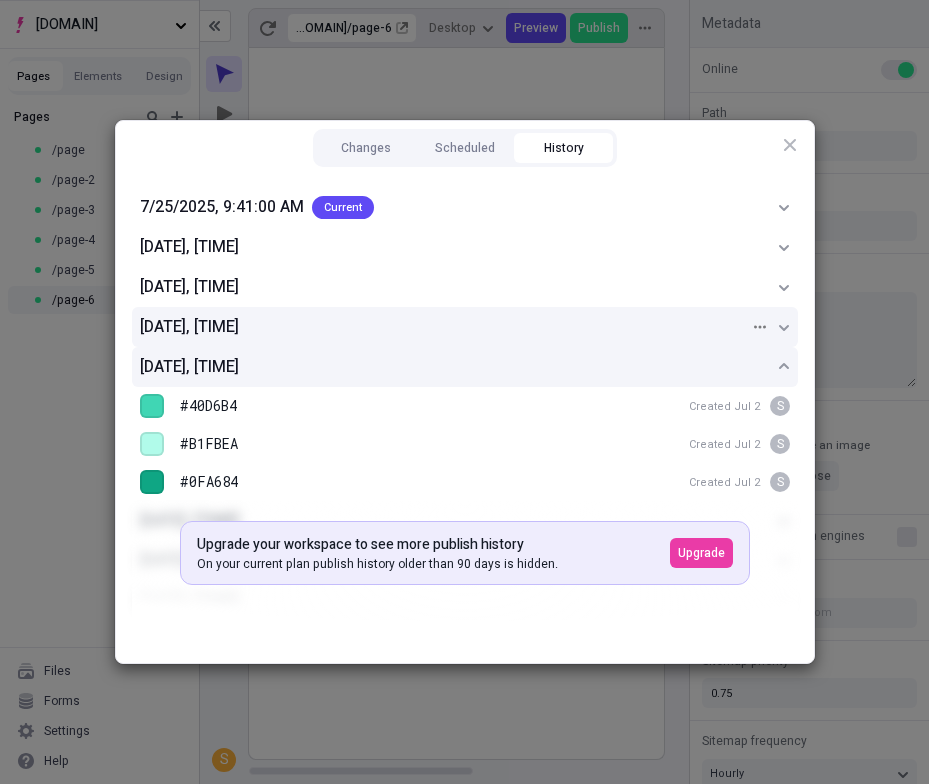 click on "6/25/2025, 1:35:59 PM" at bounding box center [445, 327] 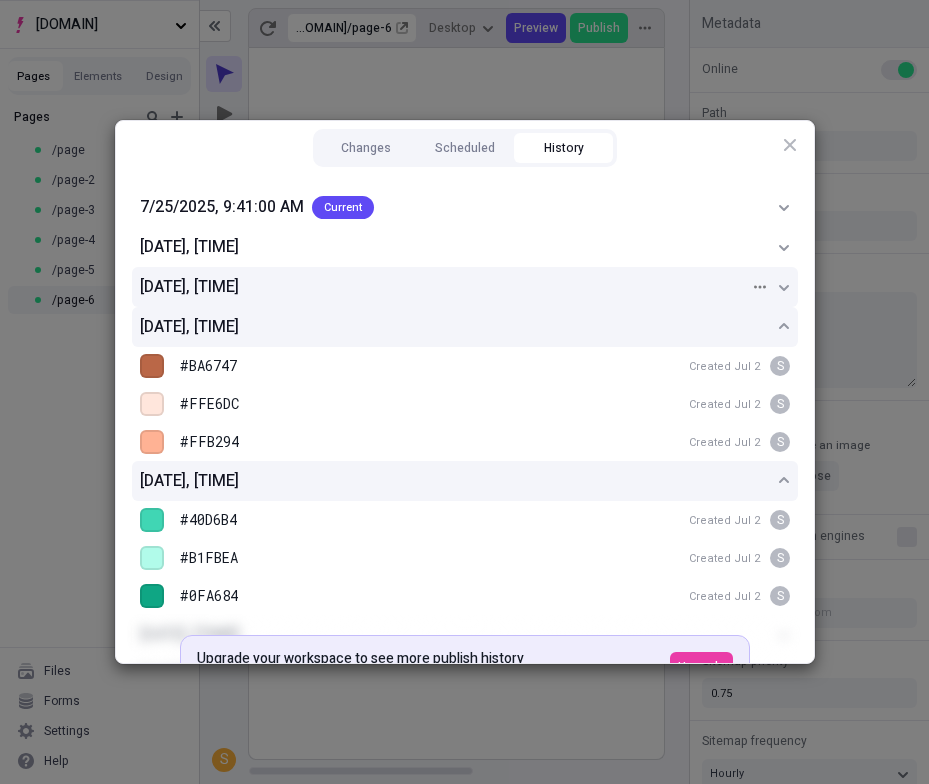 click on "6/25/2025, 1:36:16 PM" at bounding box center [465, 287] 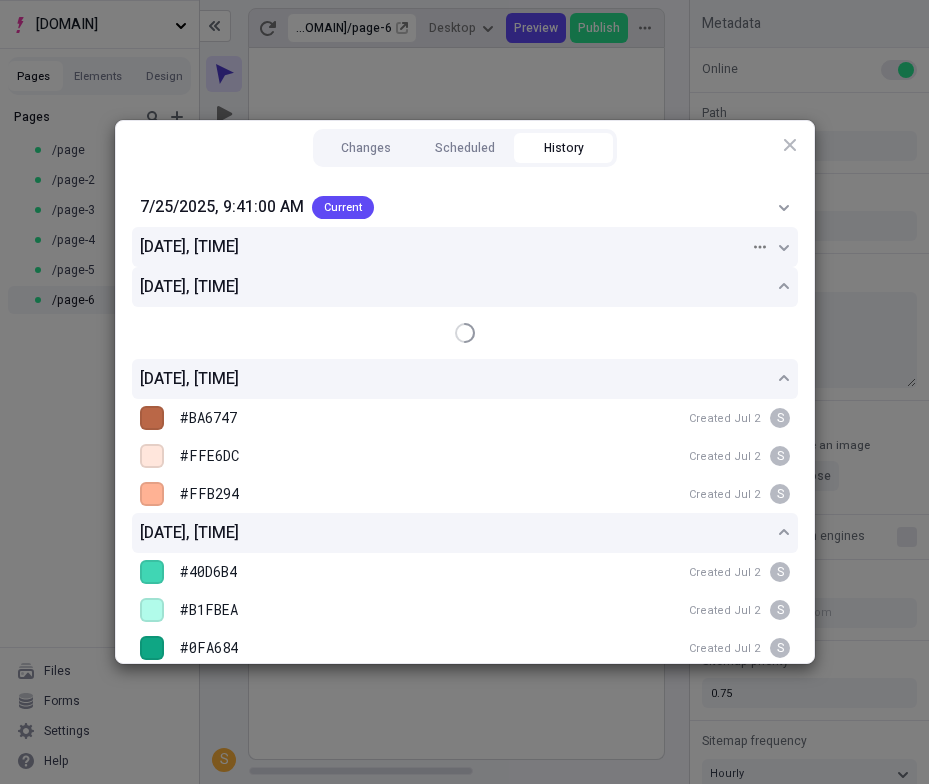 click on "6/25/2025, 1:36:54 PM" at bounding box center [445, 247] 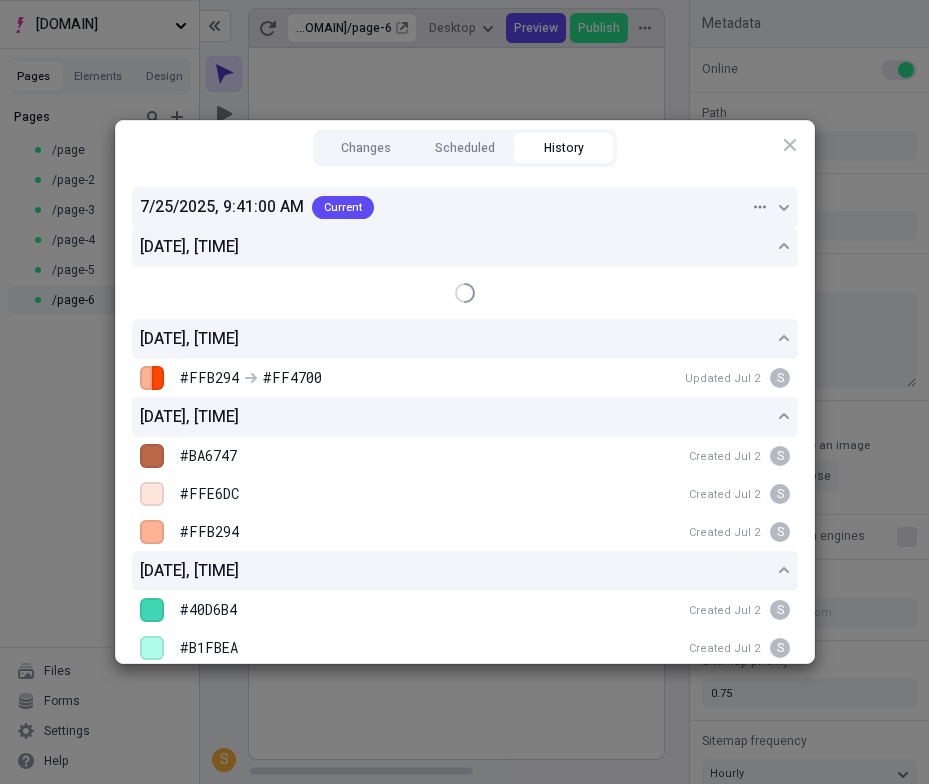 click on "7/25/2025, 9:41:00 AM Current" at bounding box center (465, 207) 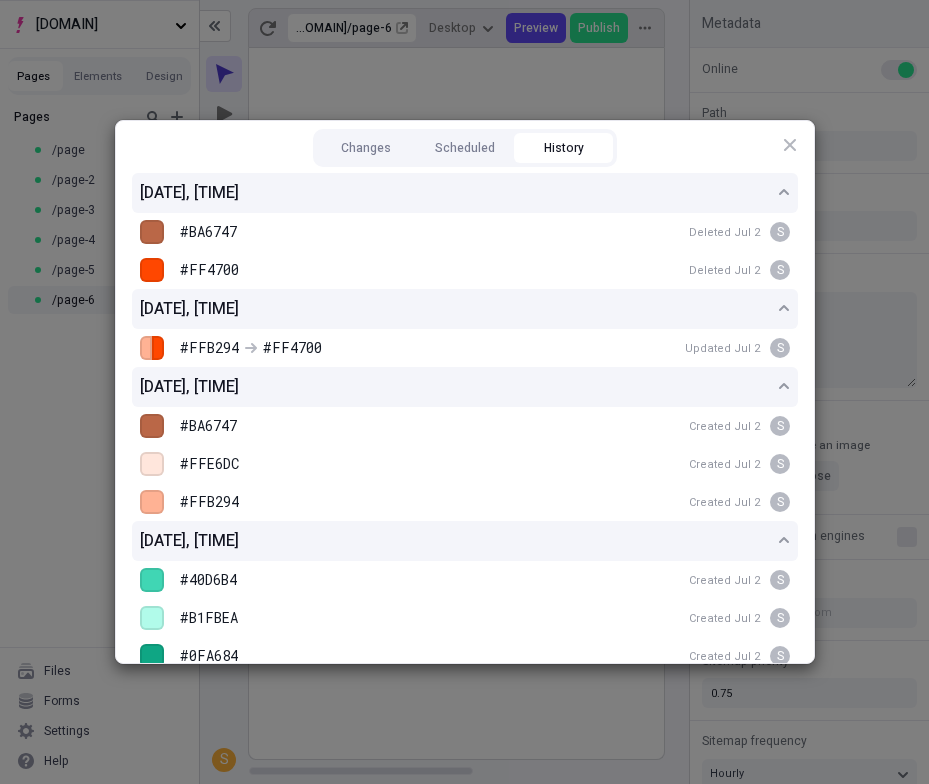 scroll, scrollTop: 0, scrollLeft: 0, axis: both 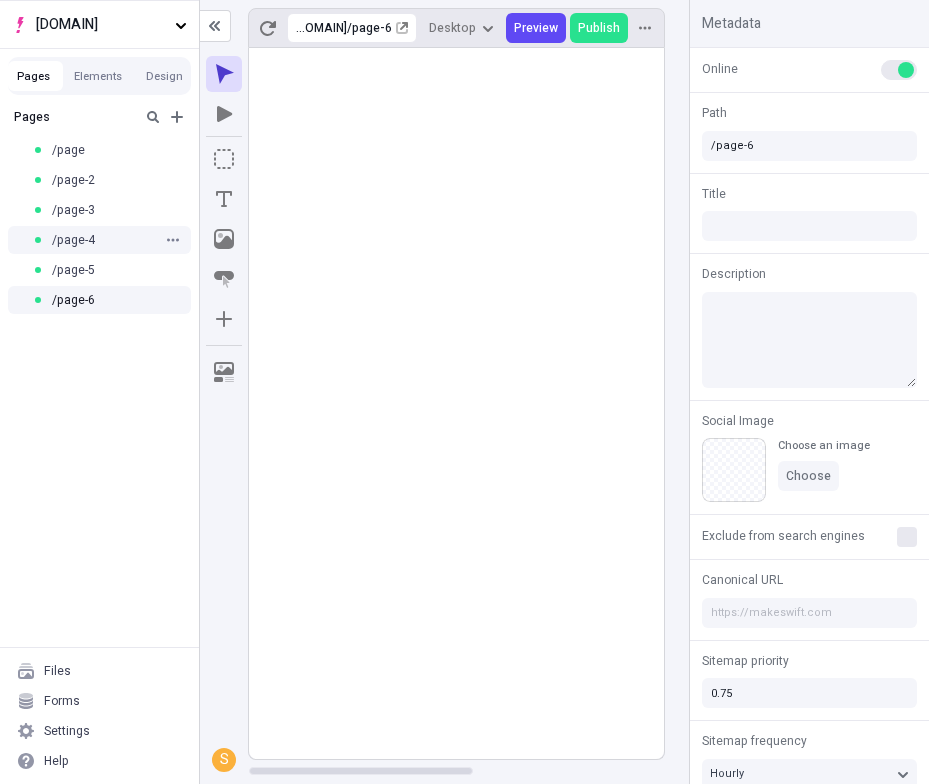 click on "/page-4" at bounding box center (99, 240) 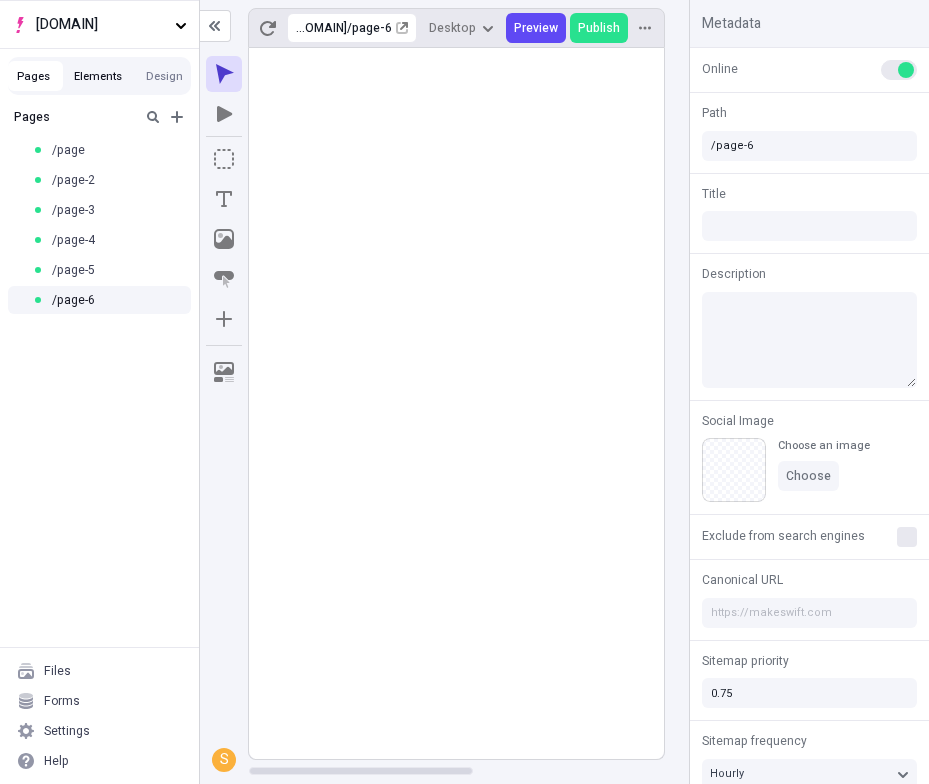 click on "Elements" at bounding box center [98, 76] 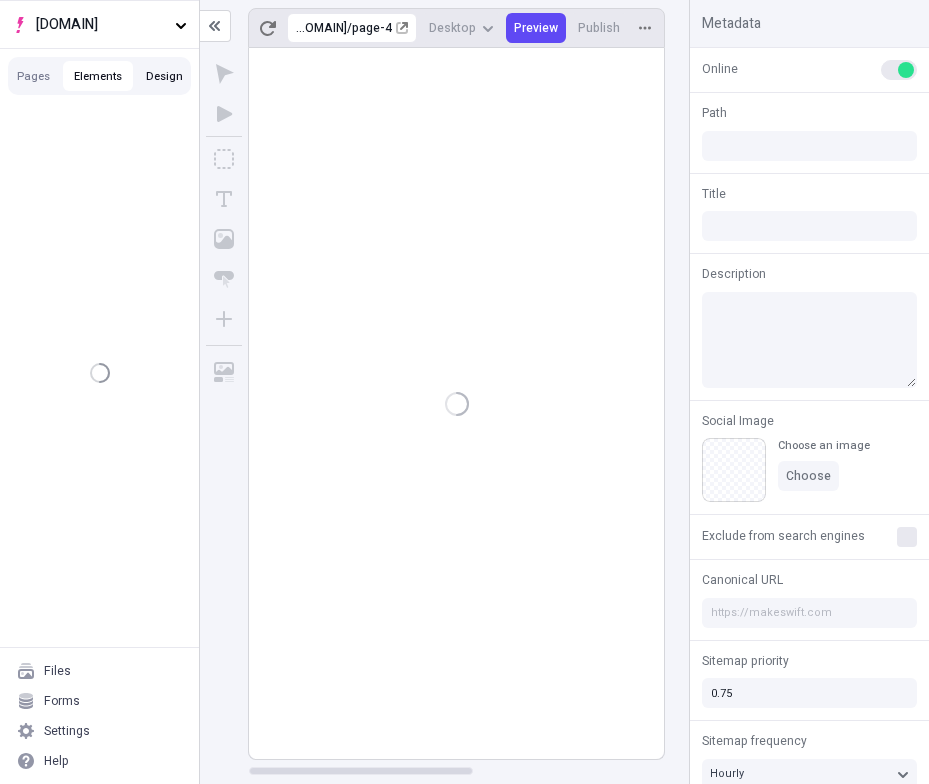 type on "/page-4" 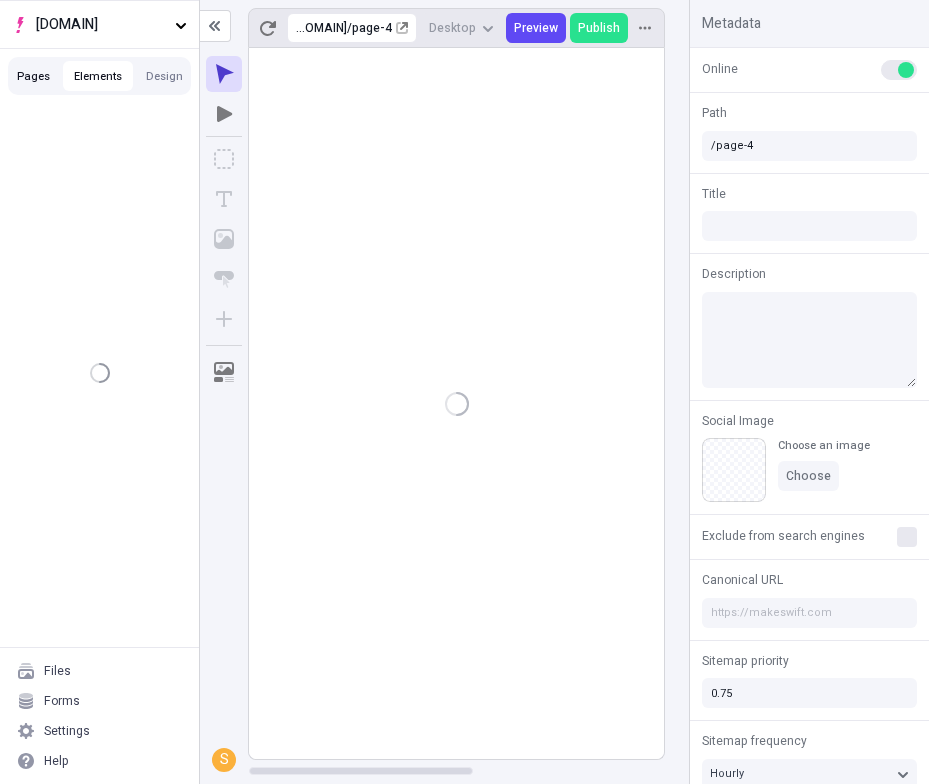 click on "Pages" at bounding box center (33, 76) 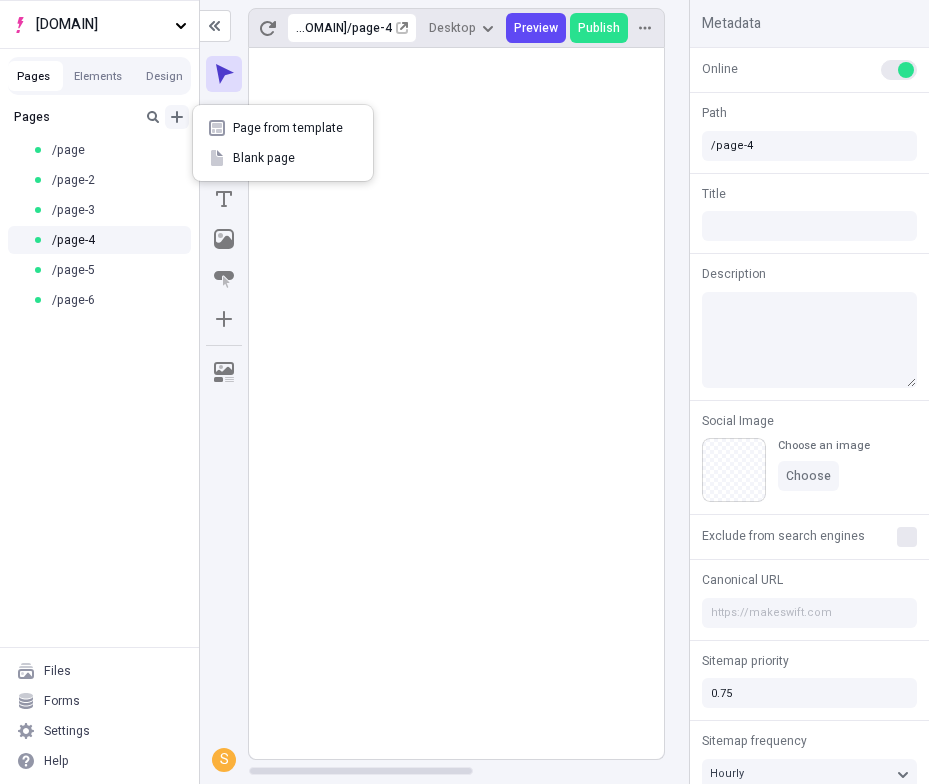 click 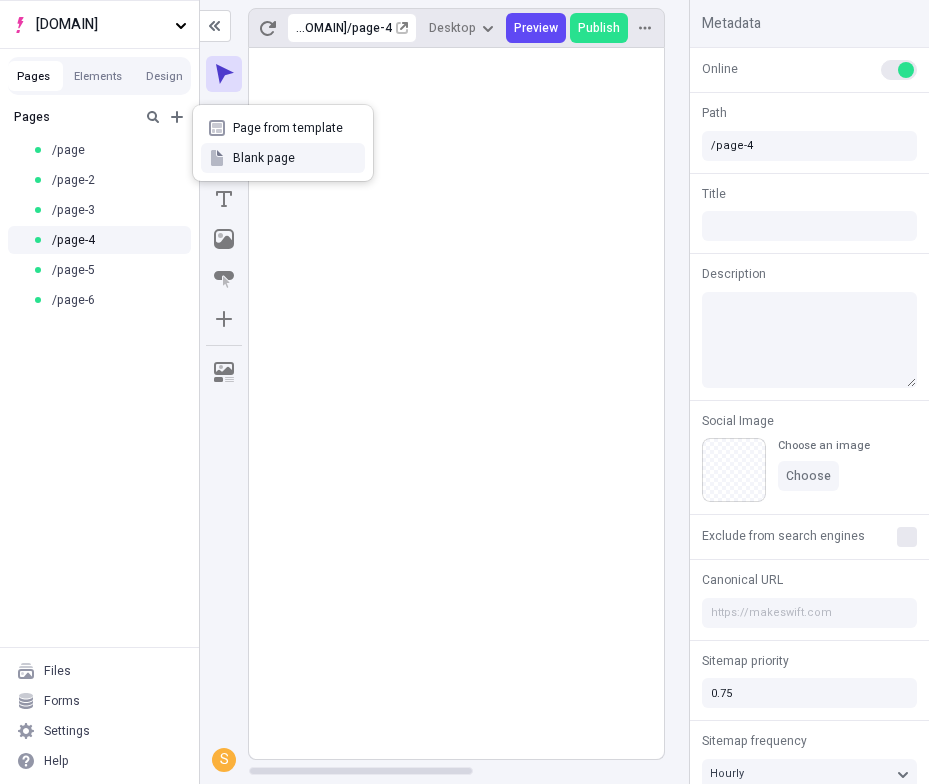 click on "Blank page" at bounding box center (283, 158) 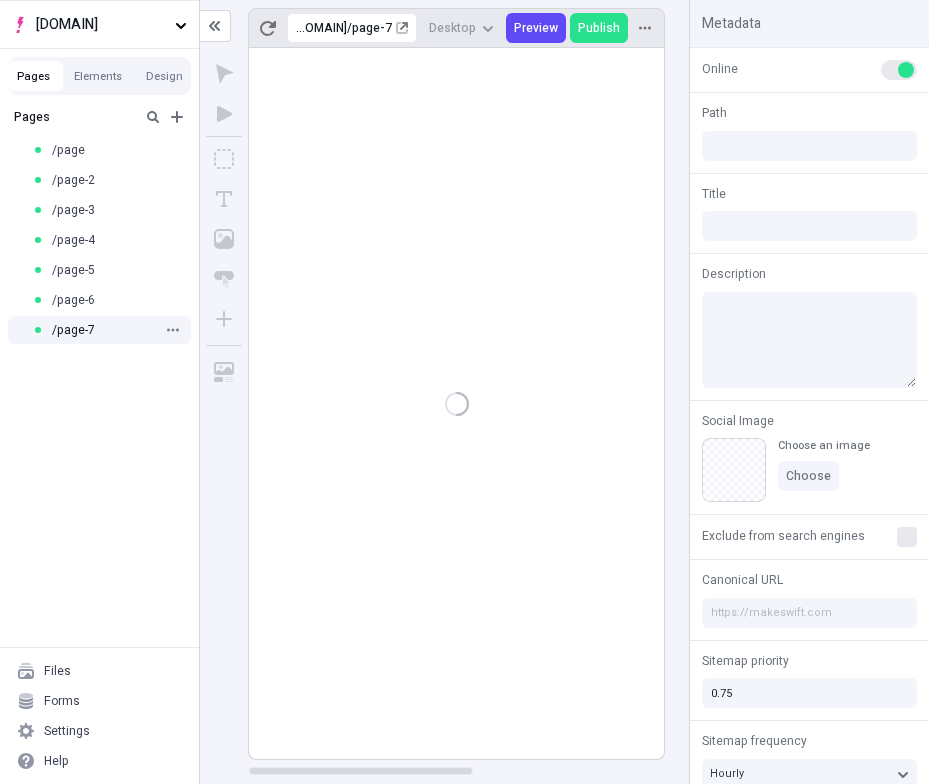 type on "/page-7" 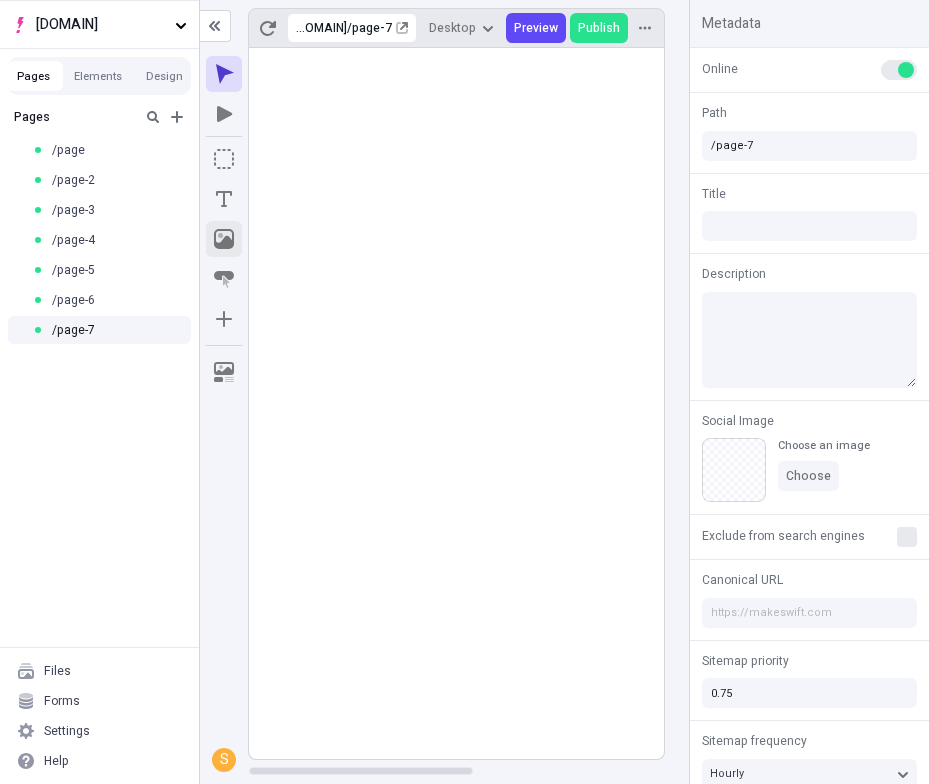 click 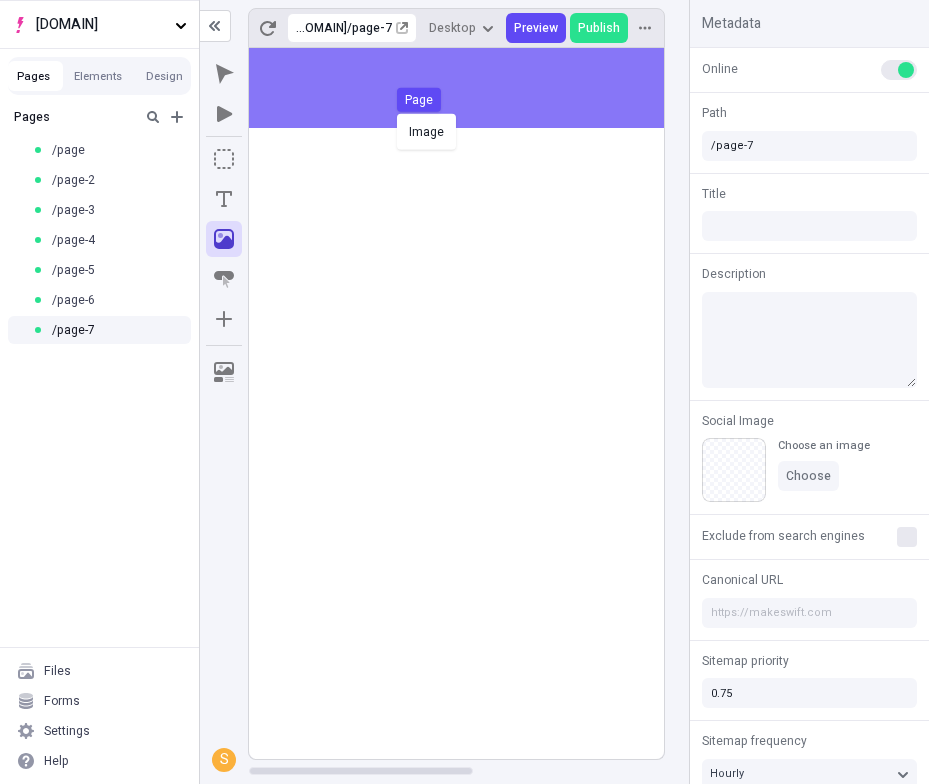 click on "Image Page" at bounding box center (464, 392) 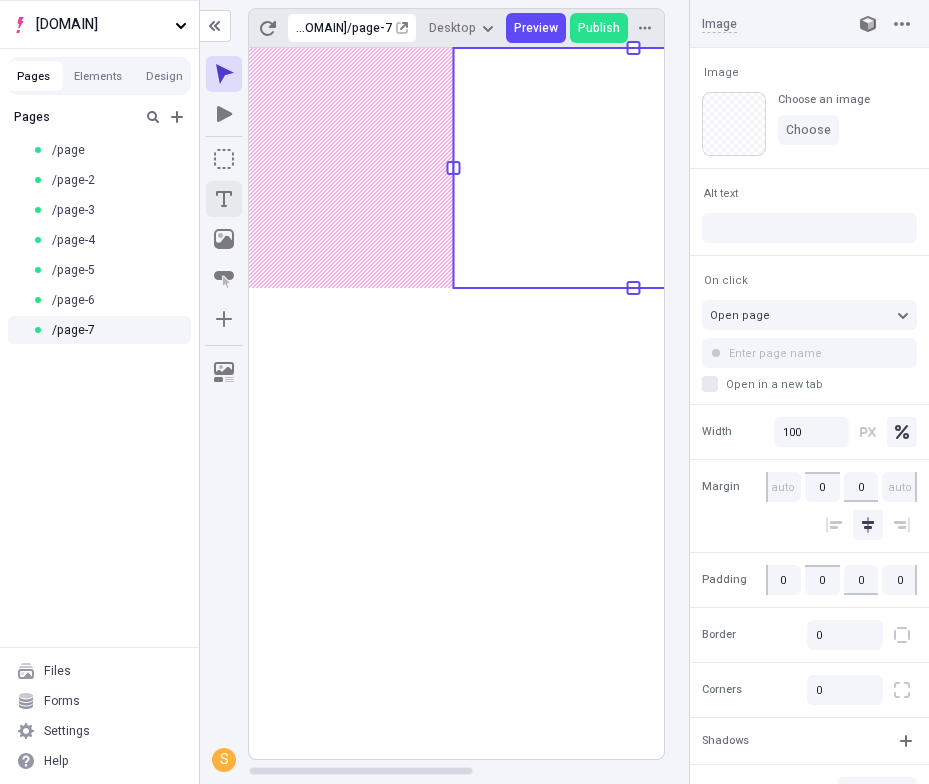 click at bounding box center [224, 199] 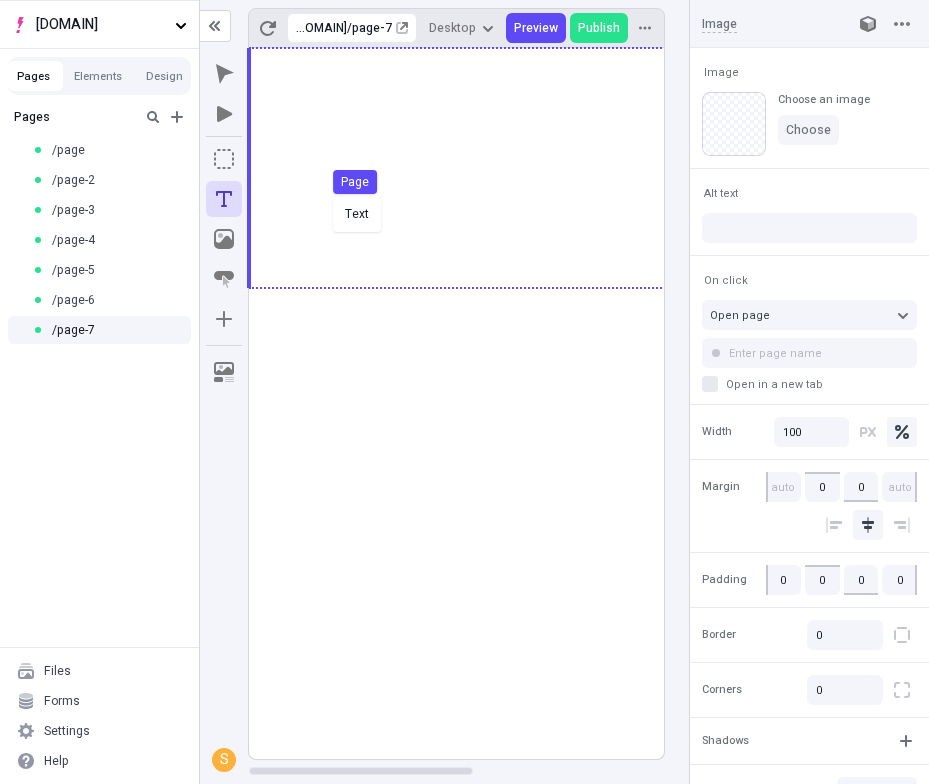 click on "Text Page" at bounding box center (464, 392) 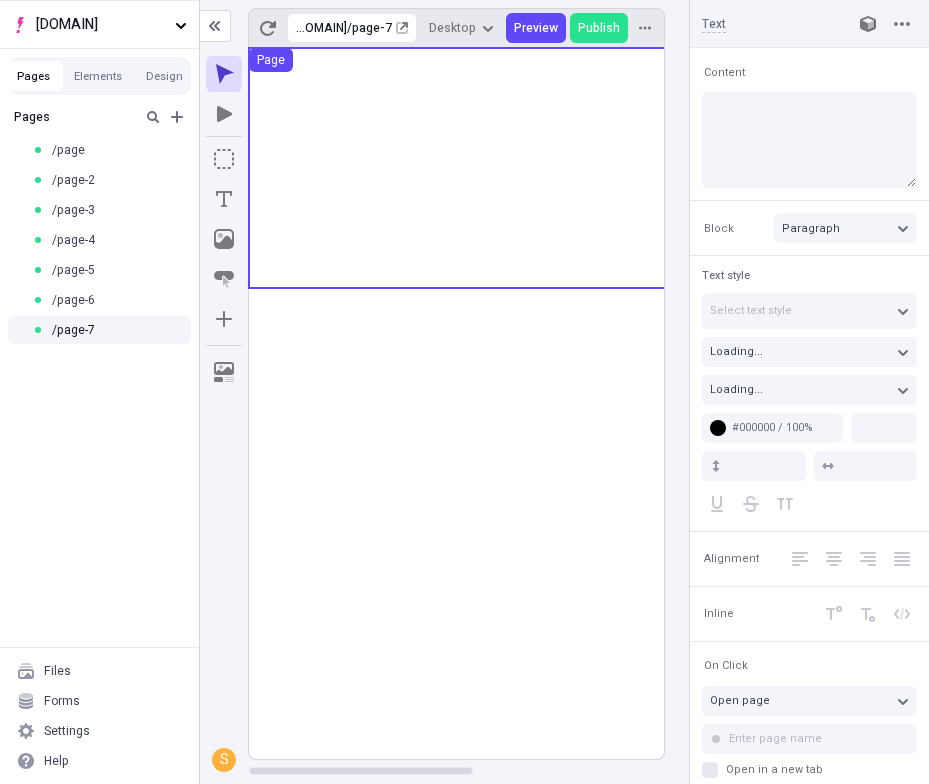 type on "18" 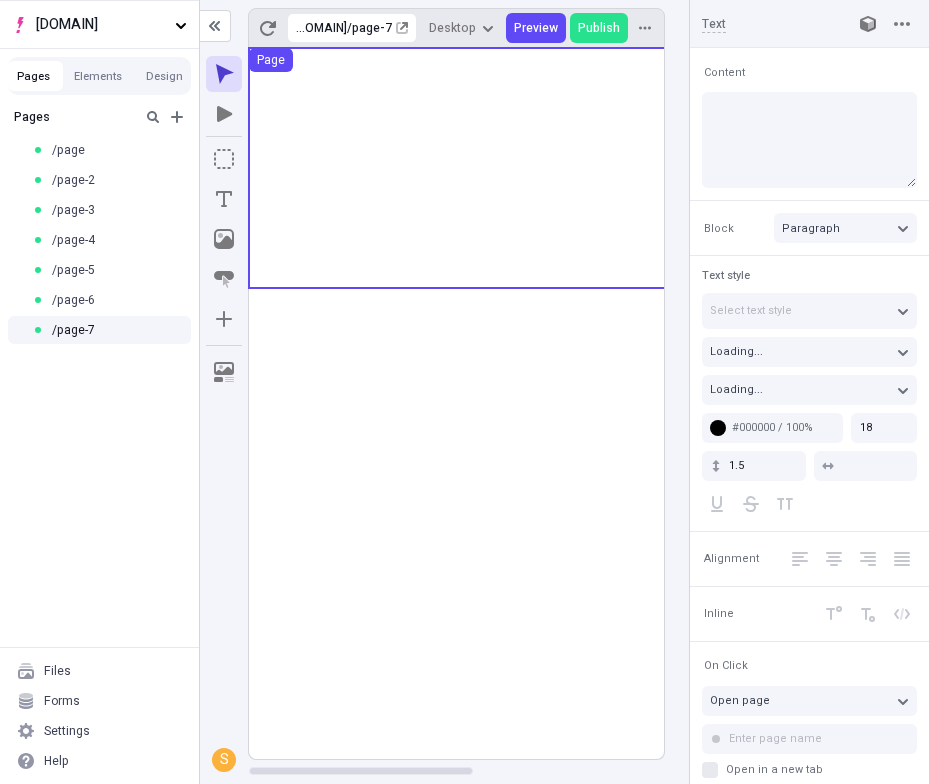 type on "Interactively actualize cross-media best practices. Uniquely productize wireless users, and globally whiteboard empowered intellectual capital." 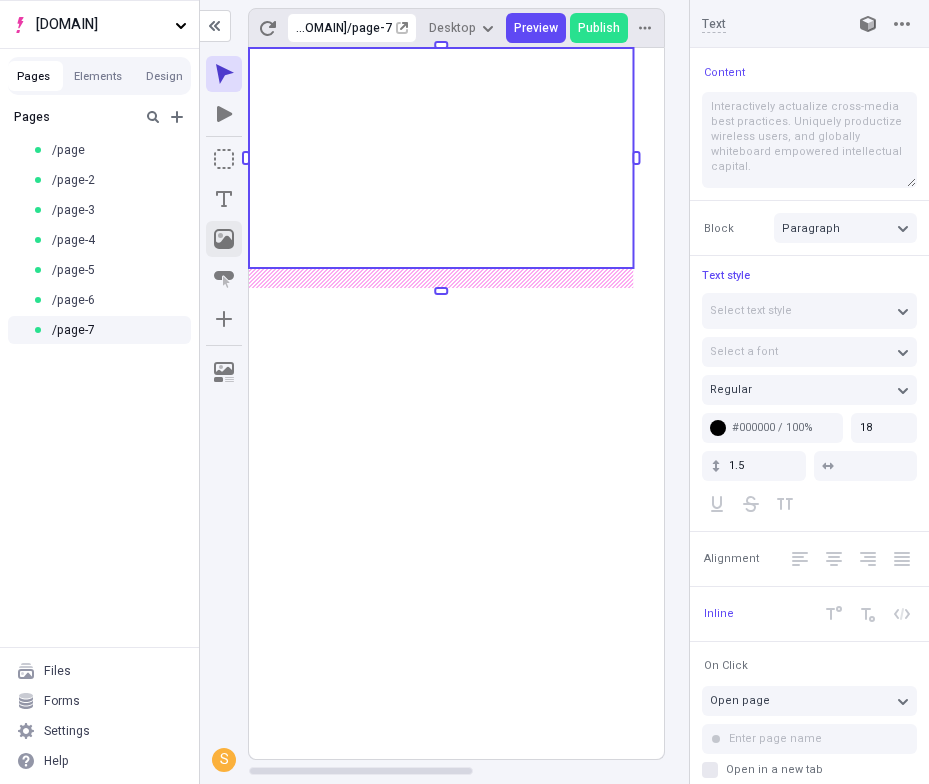 click 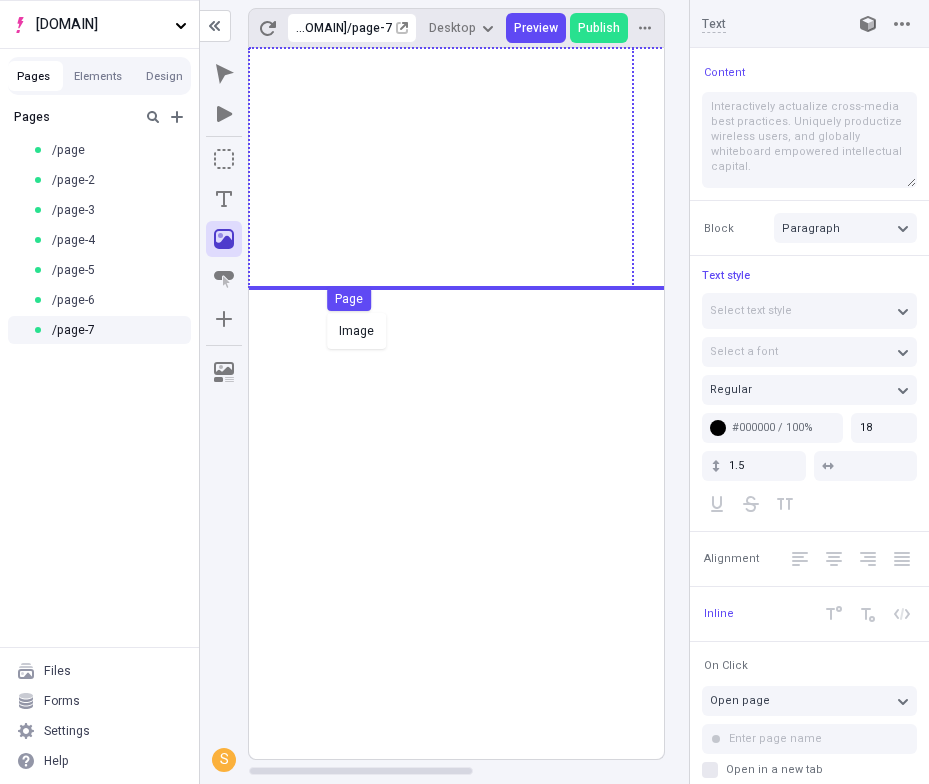 click on "Image Page" at bounding box center [464, 392] 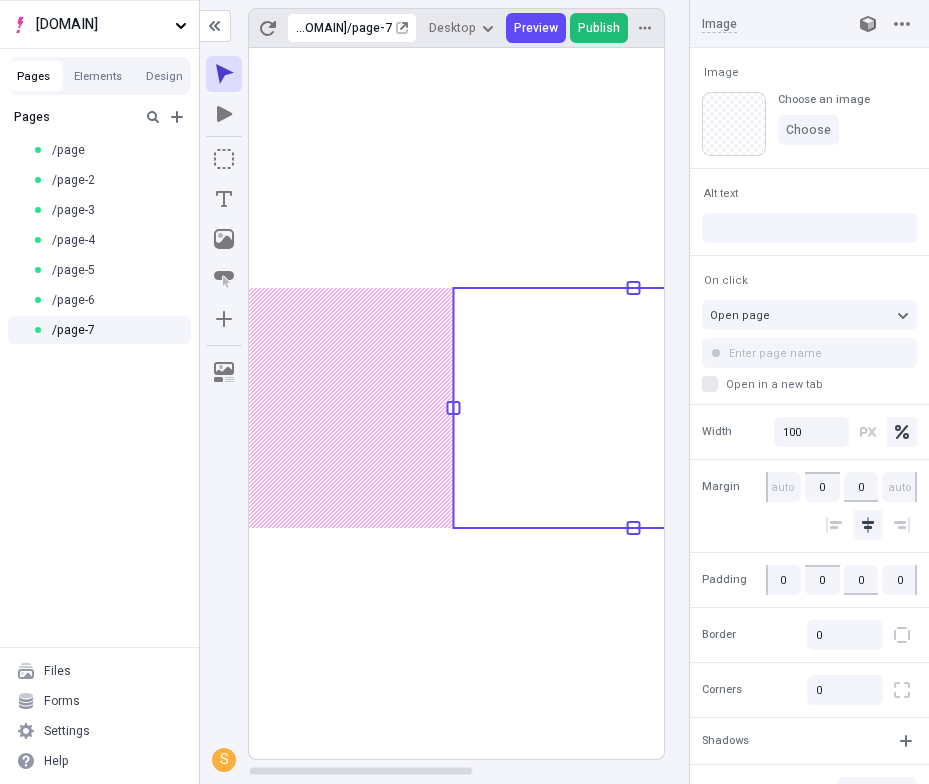 click on "Publish" at bounding box center [599, 28] 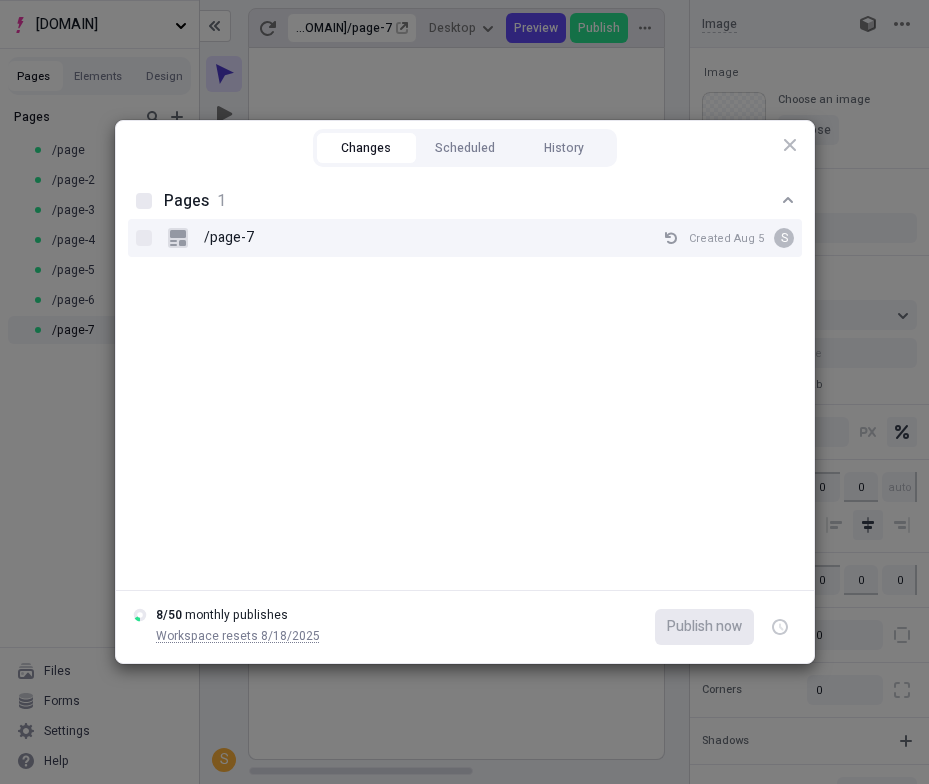 click on "/page-7 Created   Aug 5 S" at bounding box center [481, 238] 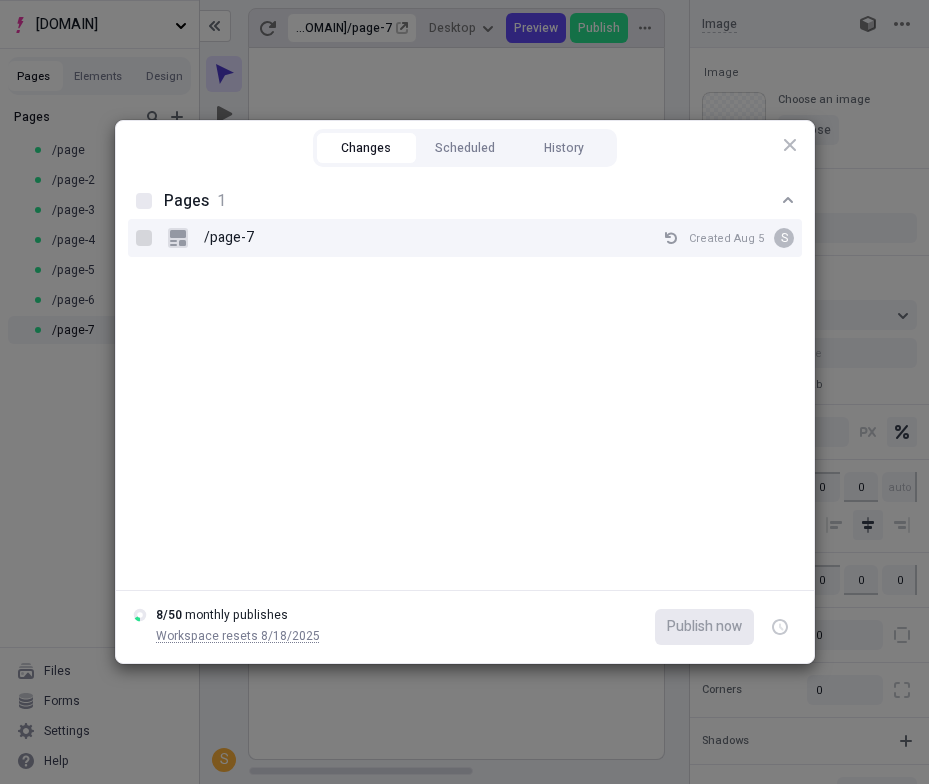 click on "/page-7 Created   Aug 5 S" at bounding box center [143, 238] 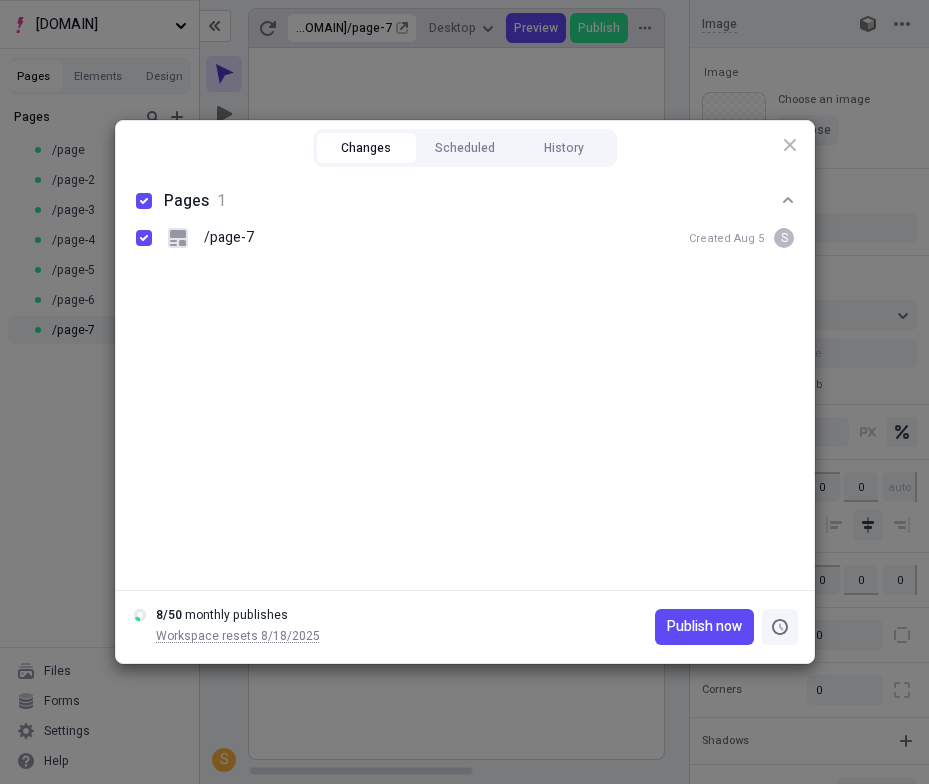 click 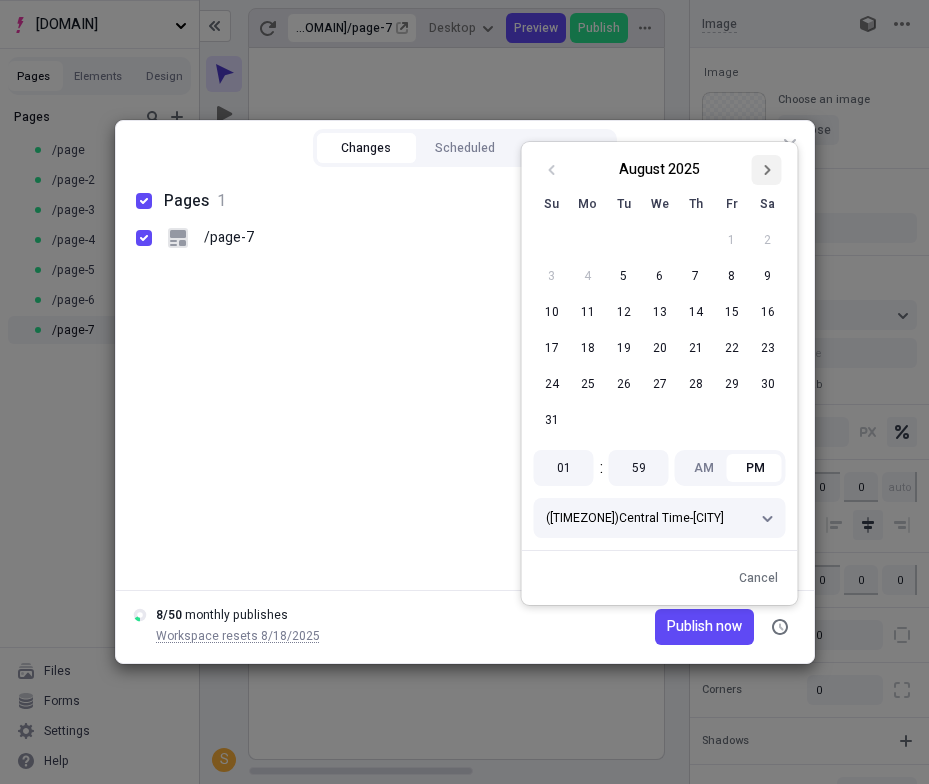 click 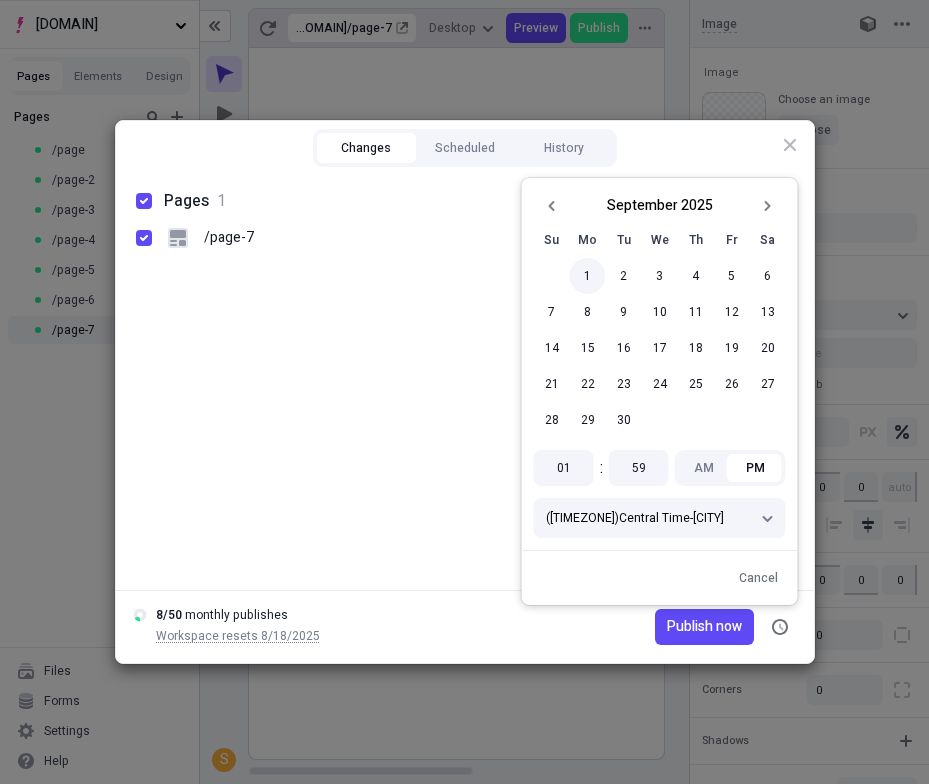 click on "1" at bounding box center (588, 276) 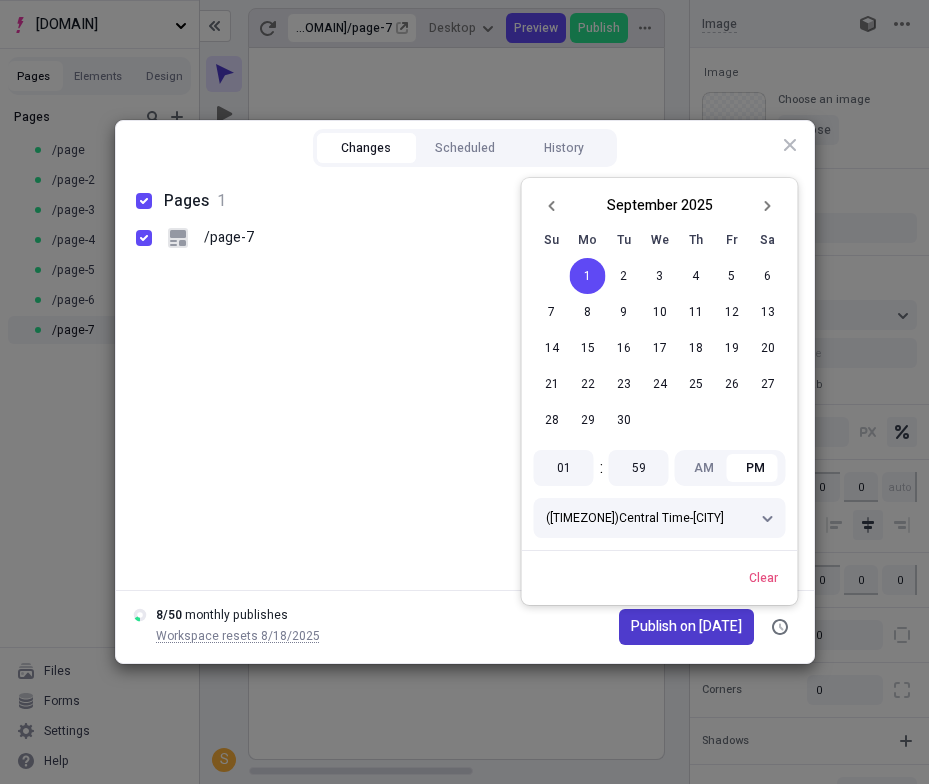 click on "Publish on 9/1/2025" at bounding box center (686, 627) 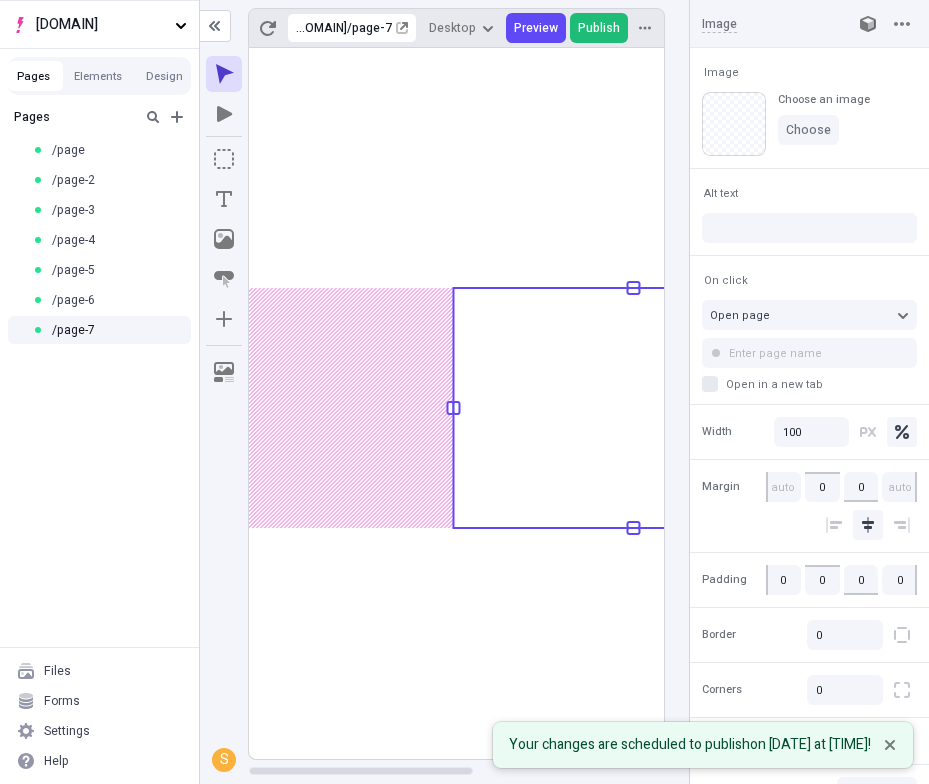 click on "Publish" at bounding box center [599, 28] 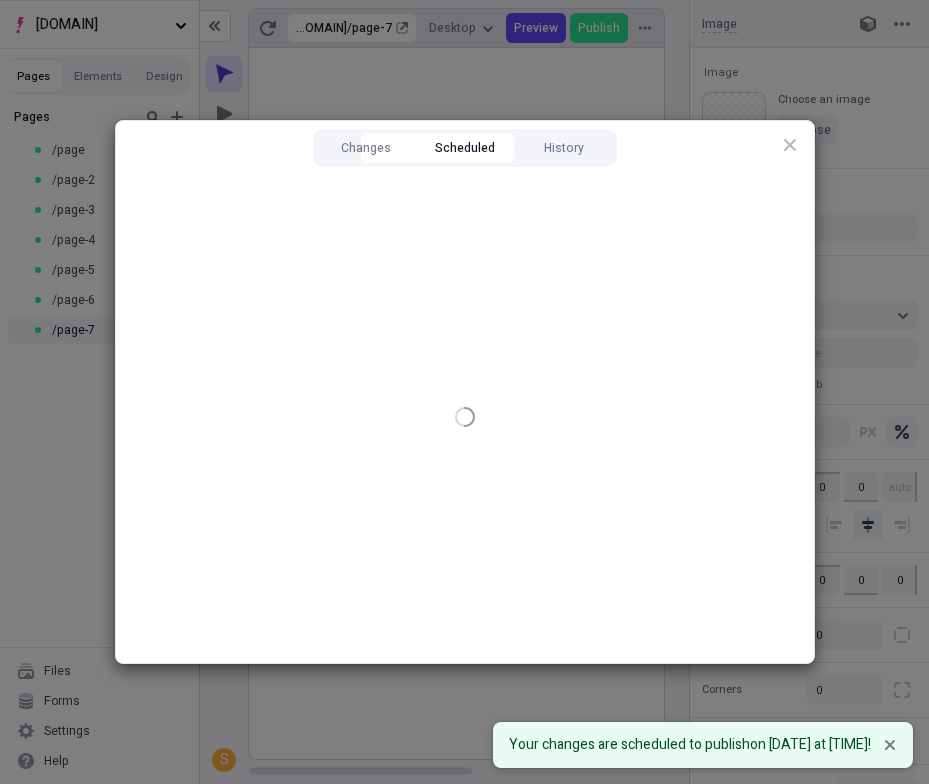 click on "Scheduled" at bounding box center [464, 148] 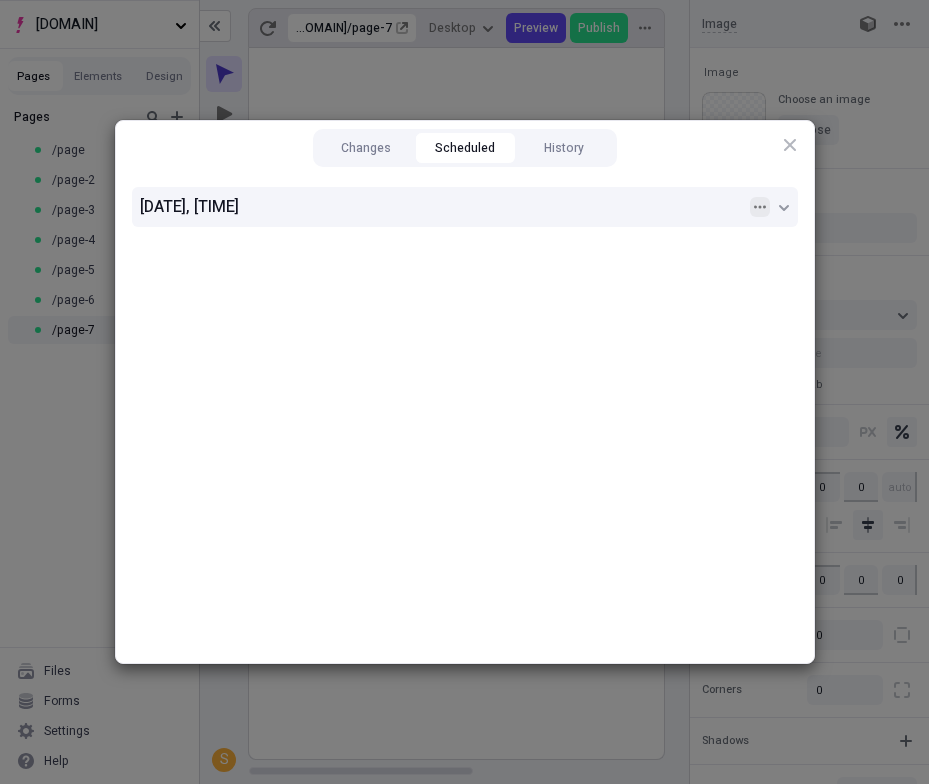click 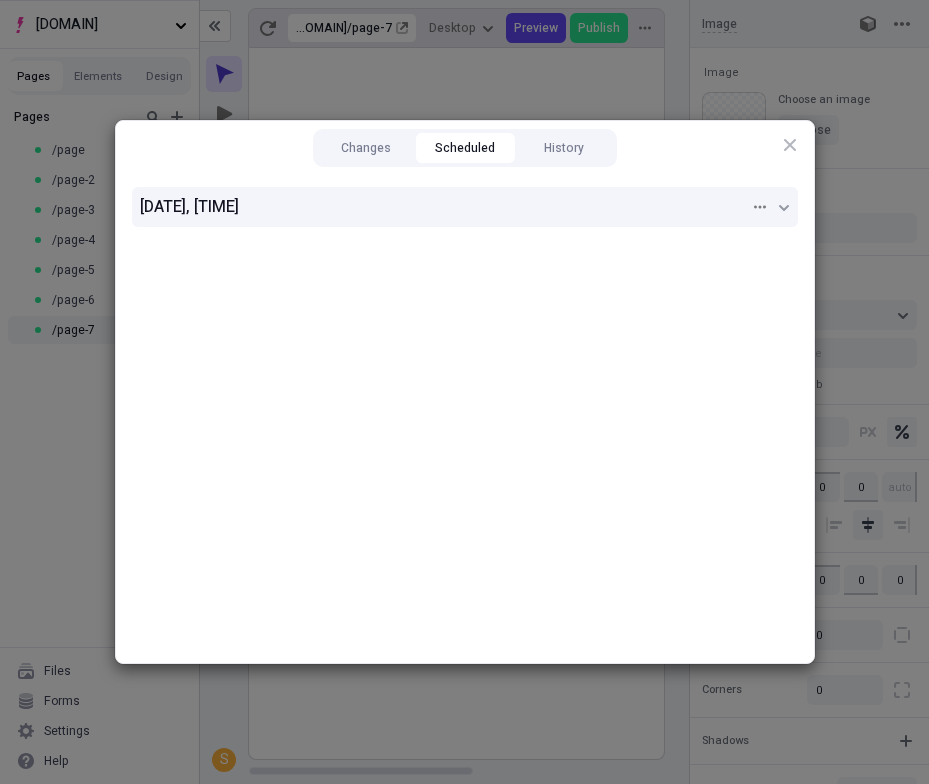 click on "9/1/2025, 1:59:00 PM" at bounding box center [445, 207] 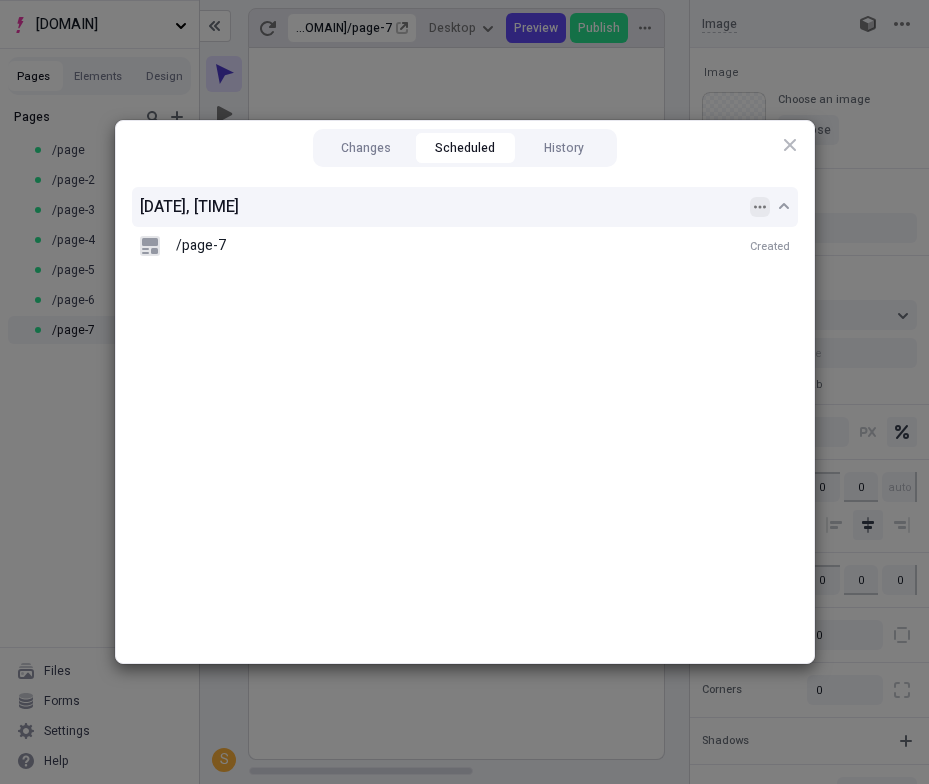 click 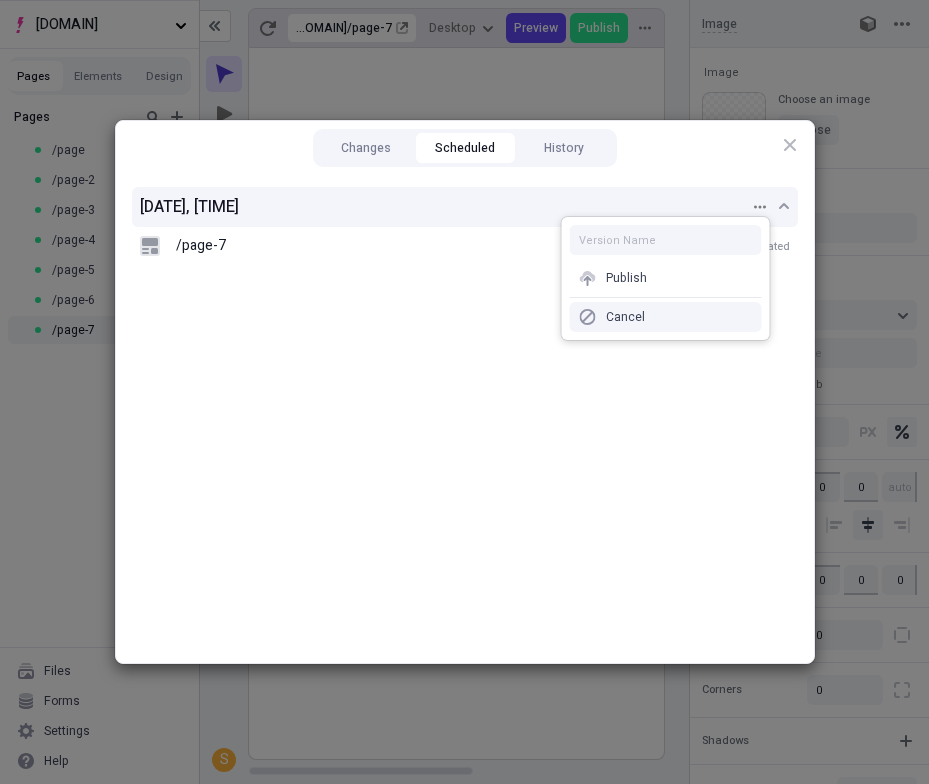 click on "Cancel" at bounding box center (666, 317) 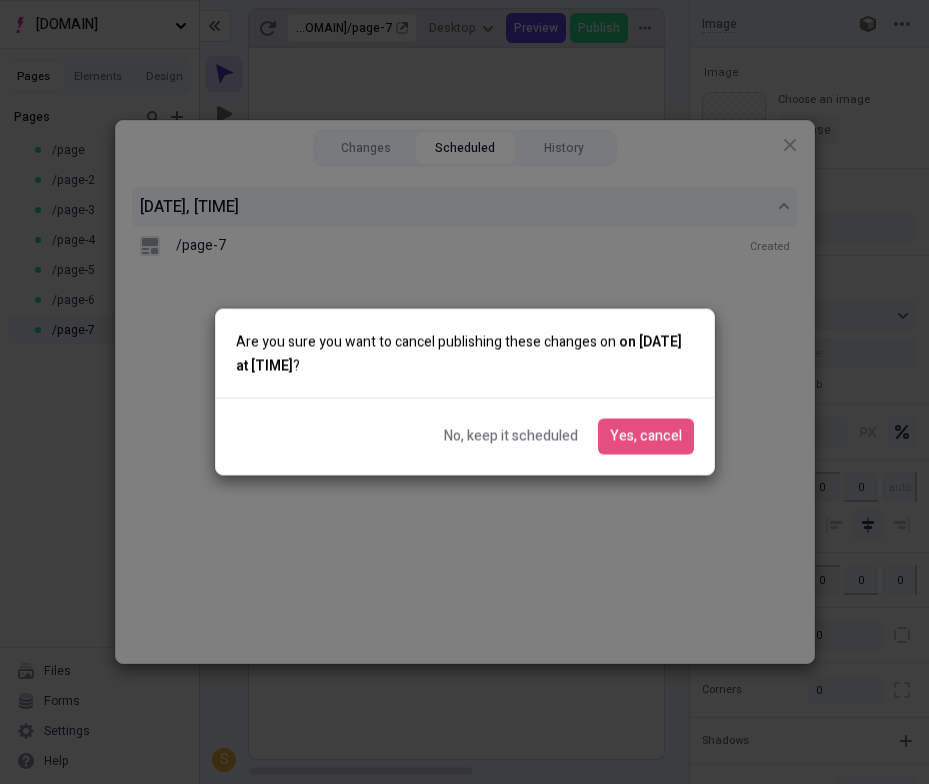 click on "No, keep it scheduled Yes, cancel" at bounding box center (465, 437) 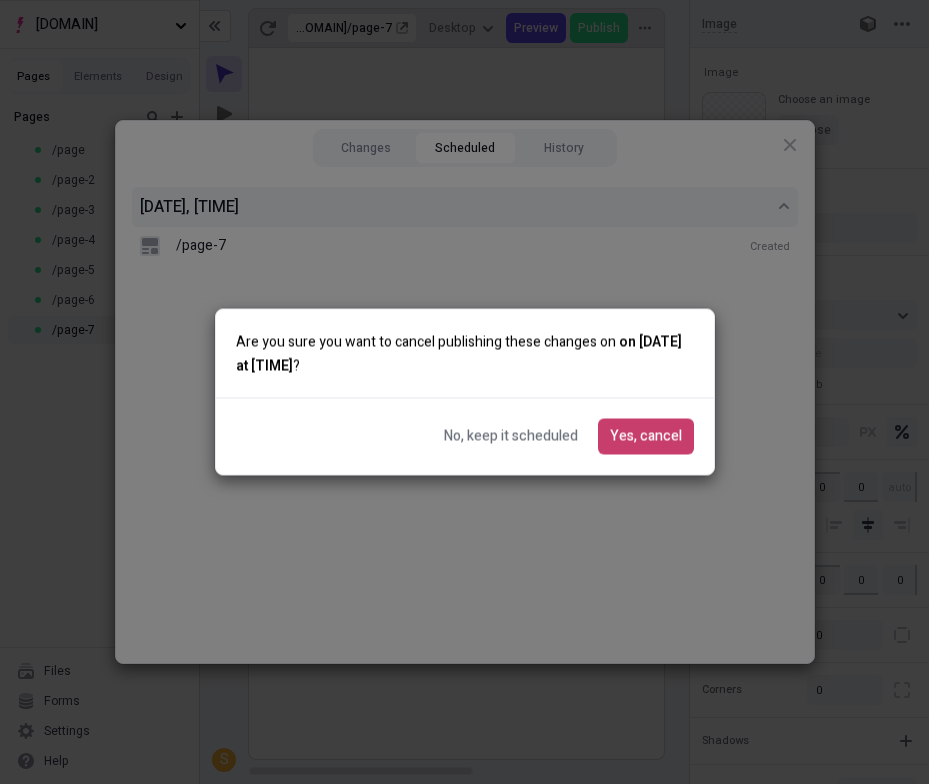 click on "Yes, cancel" at bounding box center [646, 437] 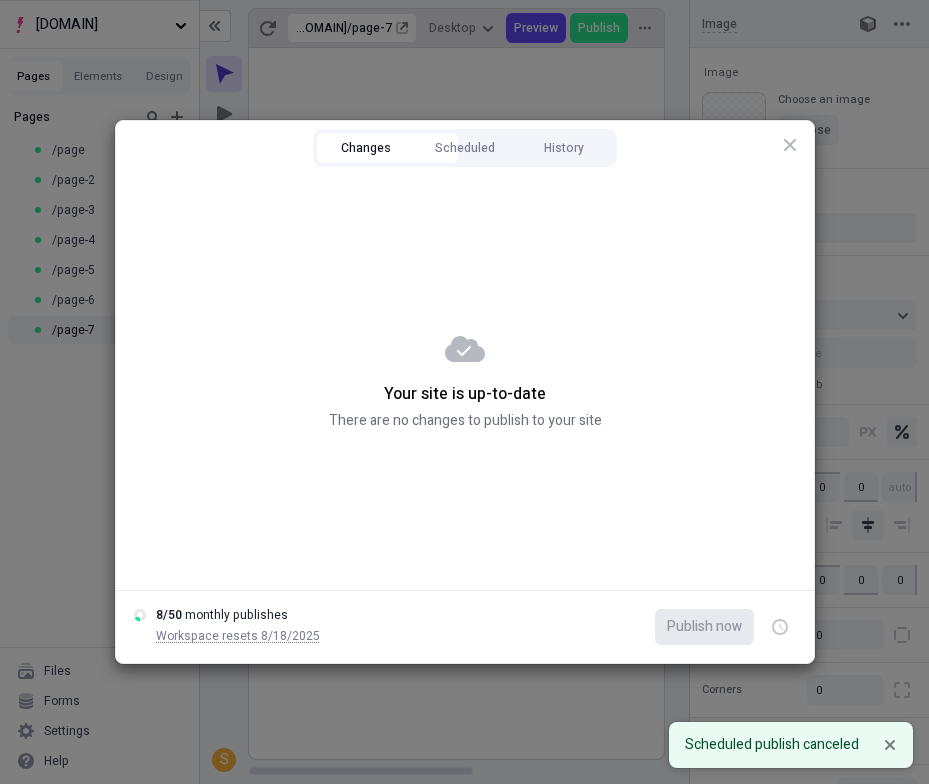 click on "Changes" at bounding box center [366, 148] 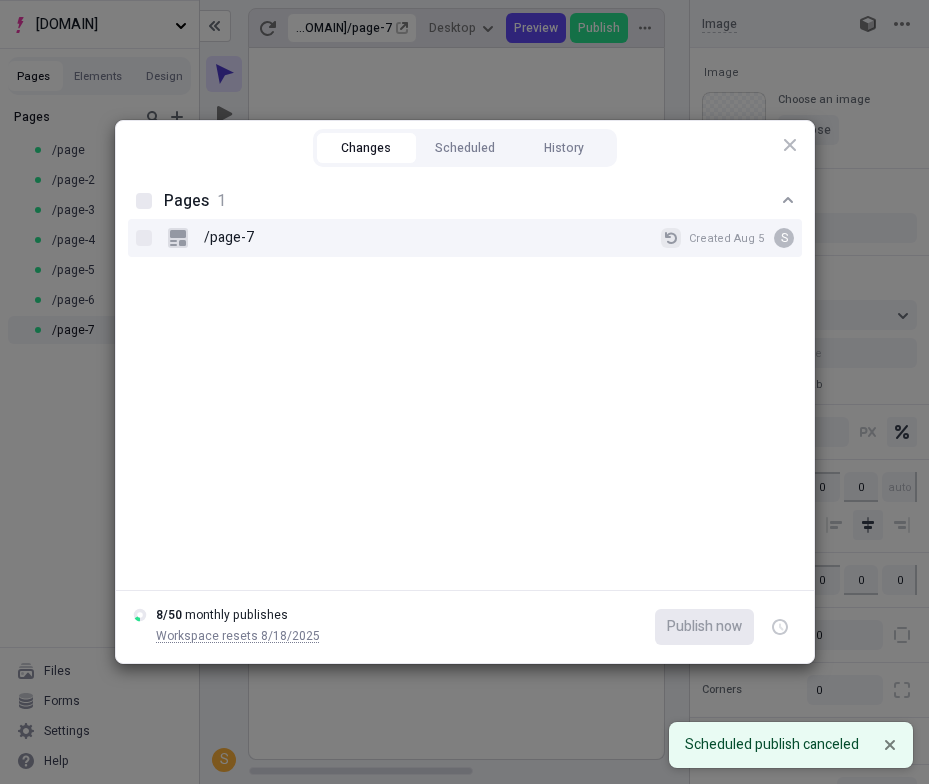 click 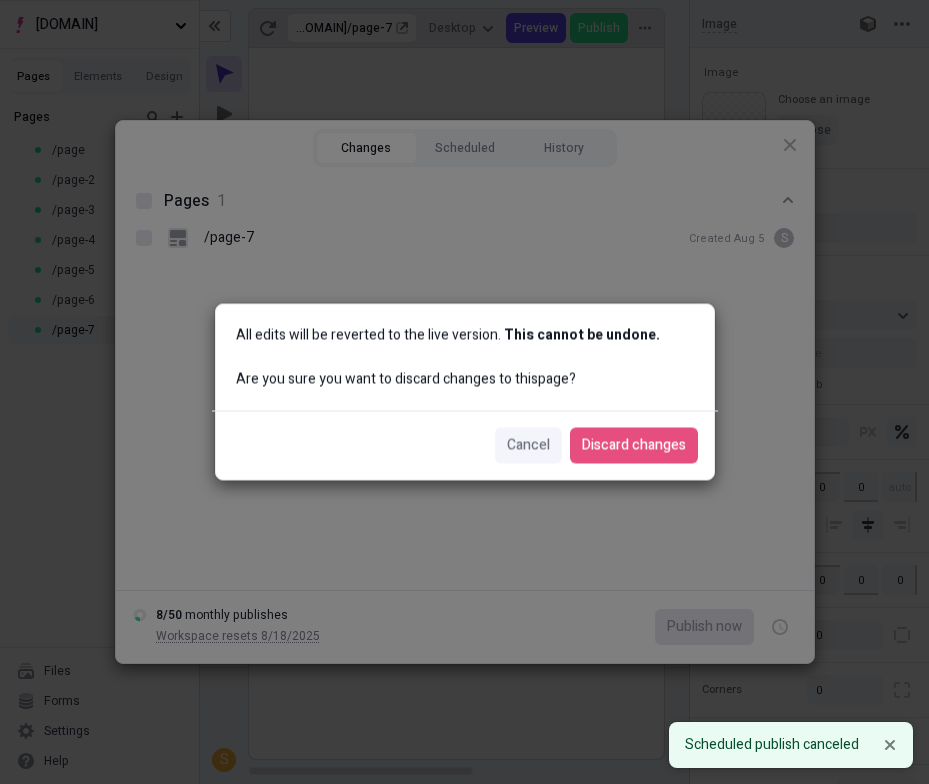 click on "All edits will be reverted to the live version.   This cannot be undone. Are you sure you want to discard changes to this  page ? Cancel Discard changes" at bounding box center (464, 392) 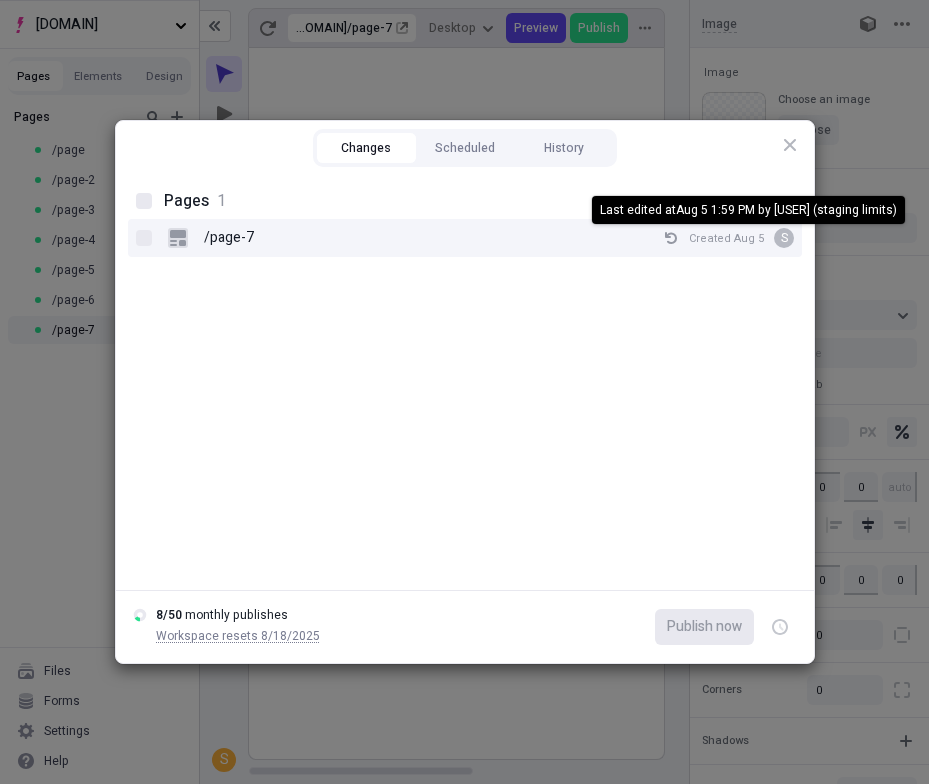 click on "Created   Aug 5" at bounding box center (726, 238) 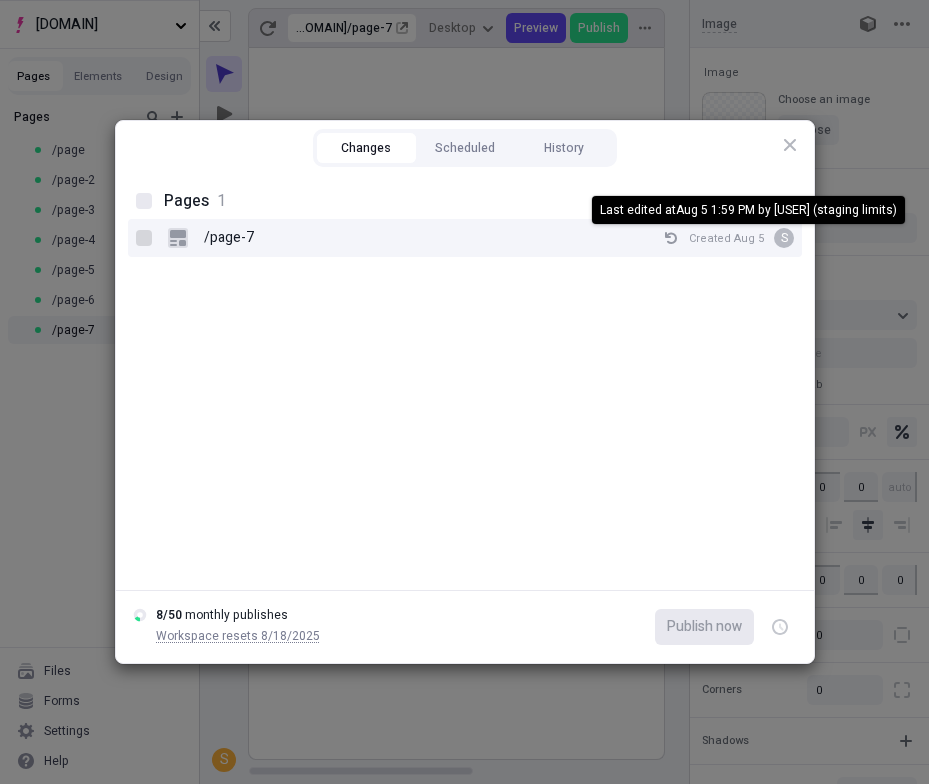 click on "/page-7 Created   Aug 5 S Last edited at  Aug 5 1:59 PM   by Sasha (staging limits) Last edited at  Aug 5 1:59 PM   by Sasha (staging limits)" at bounding box center (143, 238) 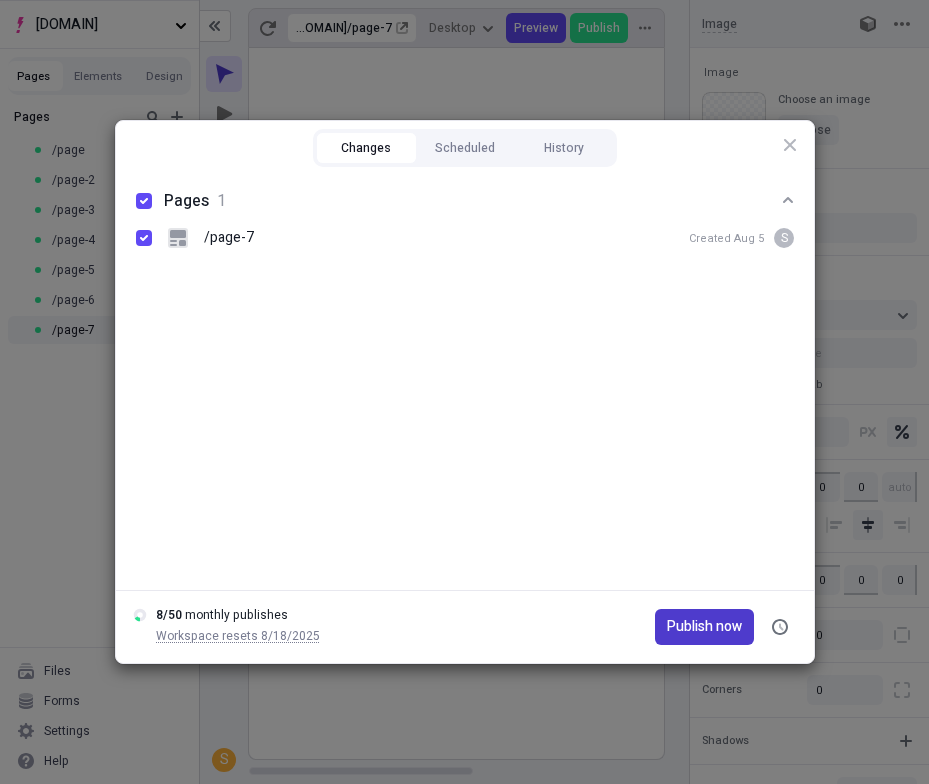click on "Publish now" at bounding box center [704, 627] 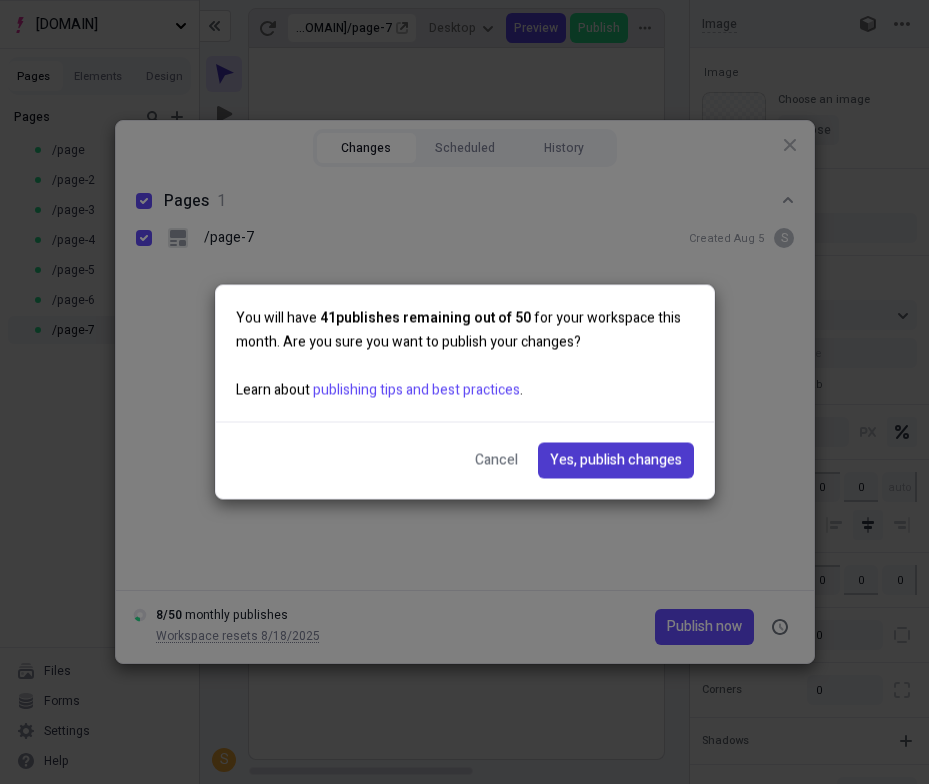 click on "Yes, publish changes" at bounding box center (616, 461) 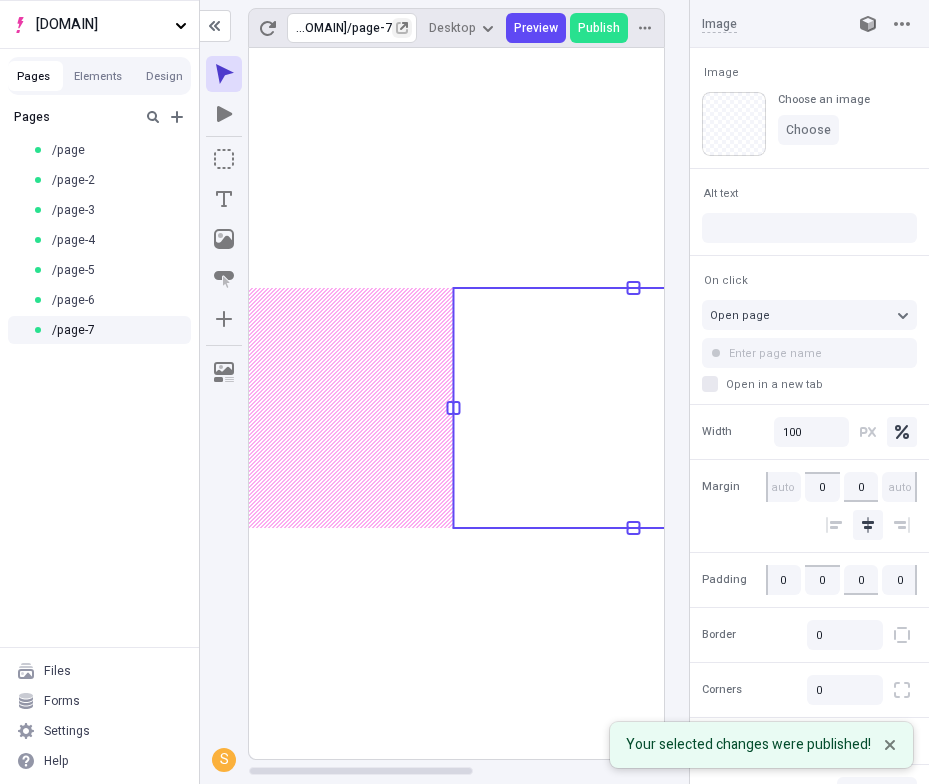 click 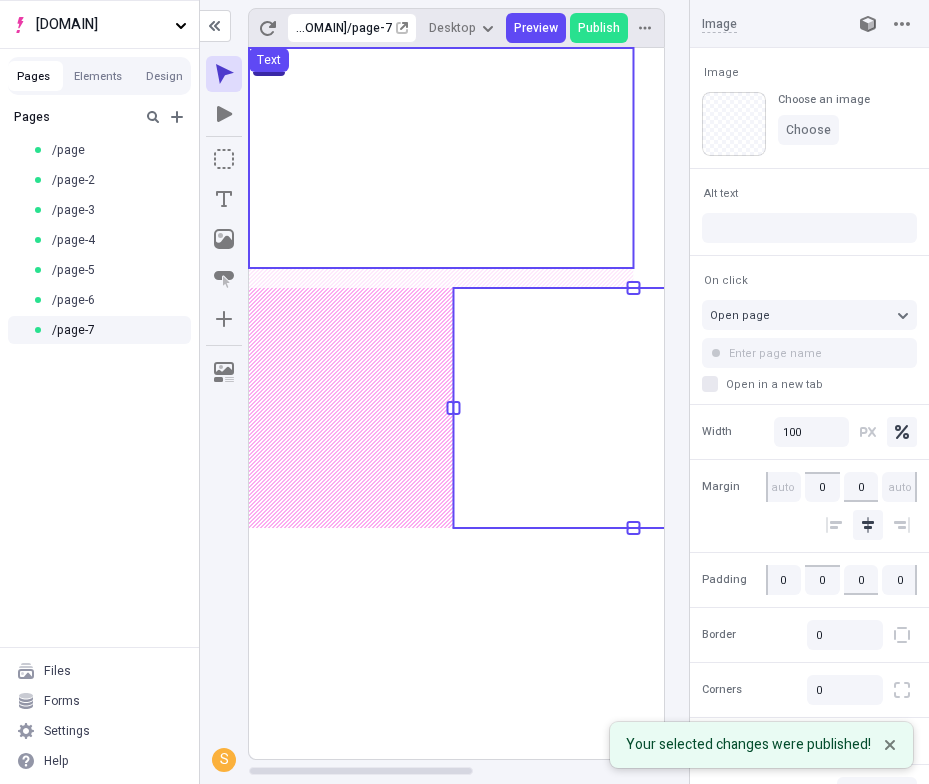 type 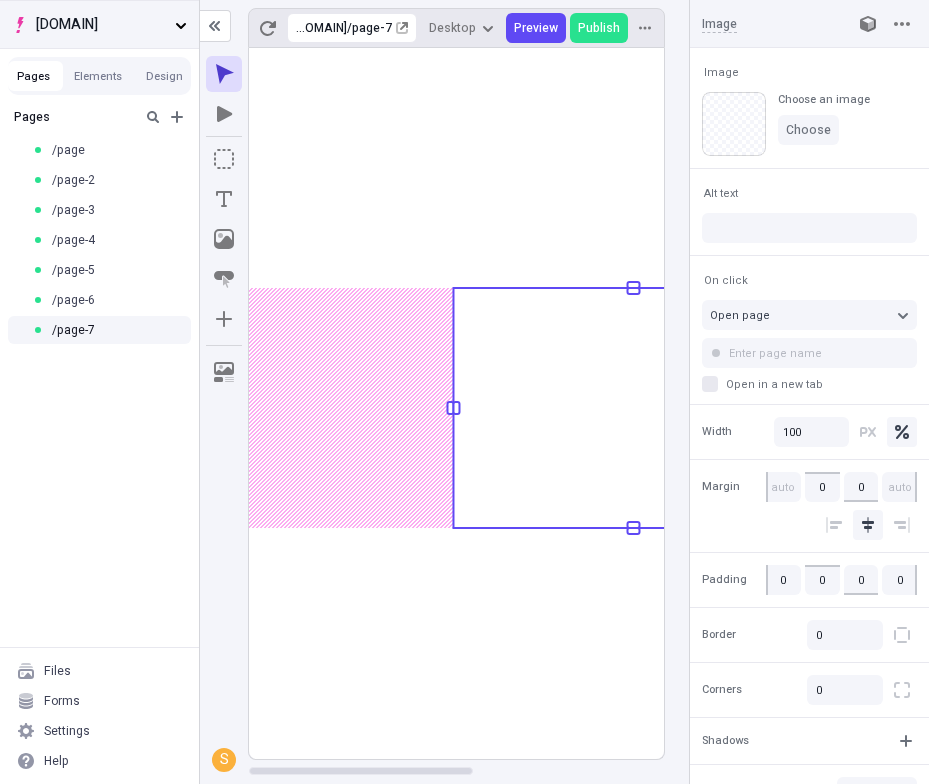 click on "[staging] renderer" at bounding box center [99, 24] 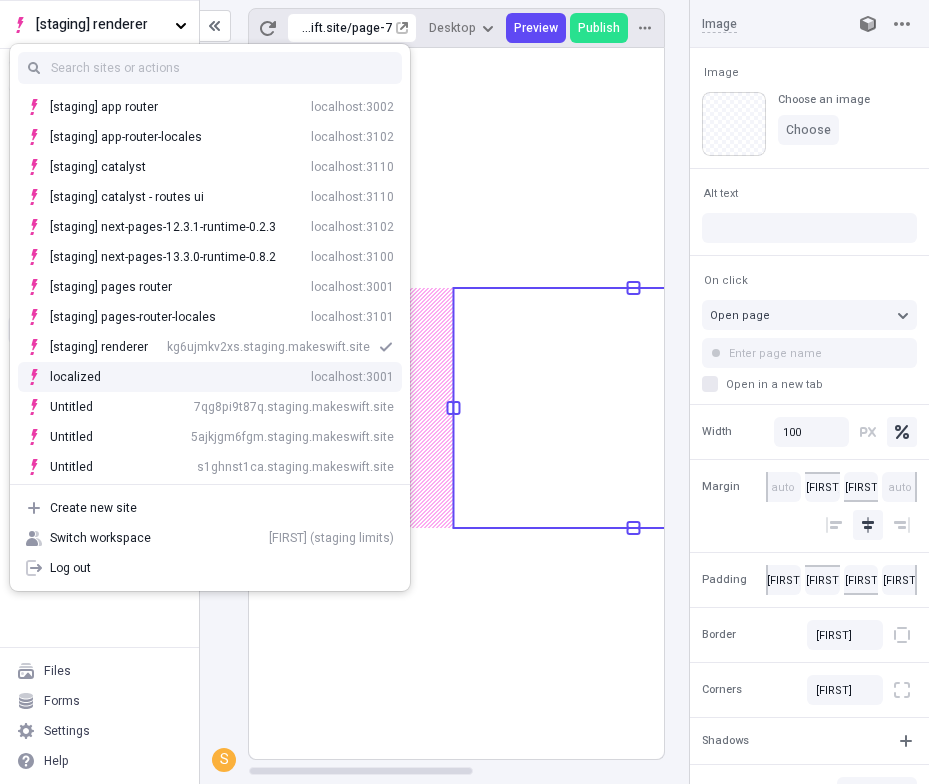 scroll, scrollTop: 0, scrollLeft: 0, axis: both 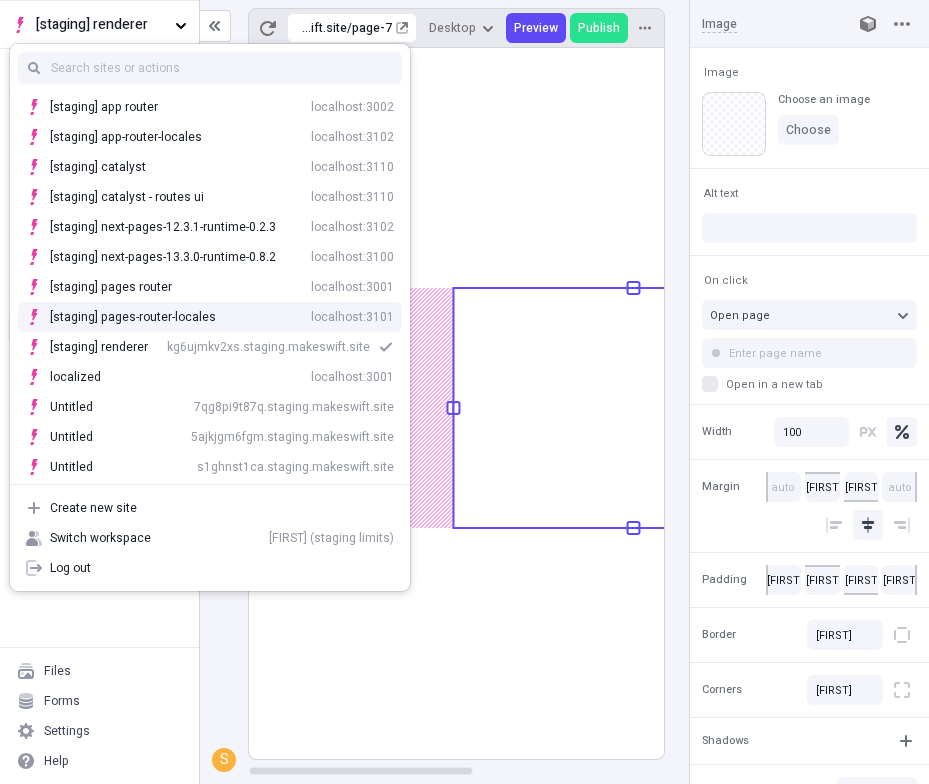type 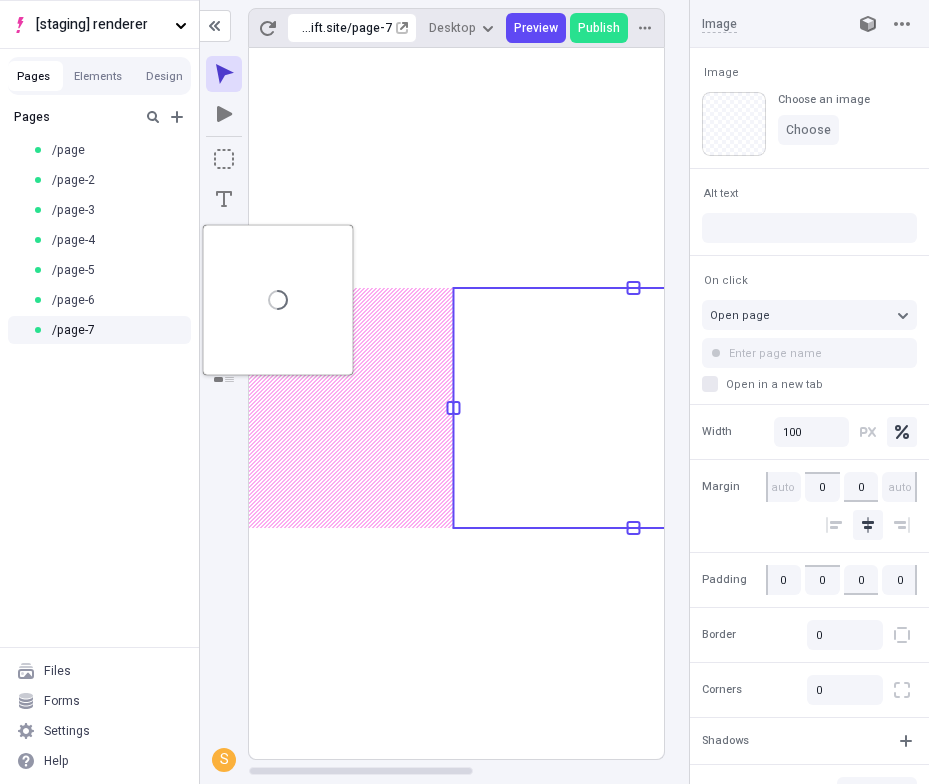 scroll, scrollTop: 0, scrollLeft: 0, axis: both 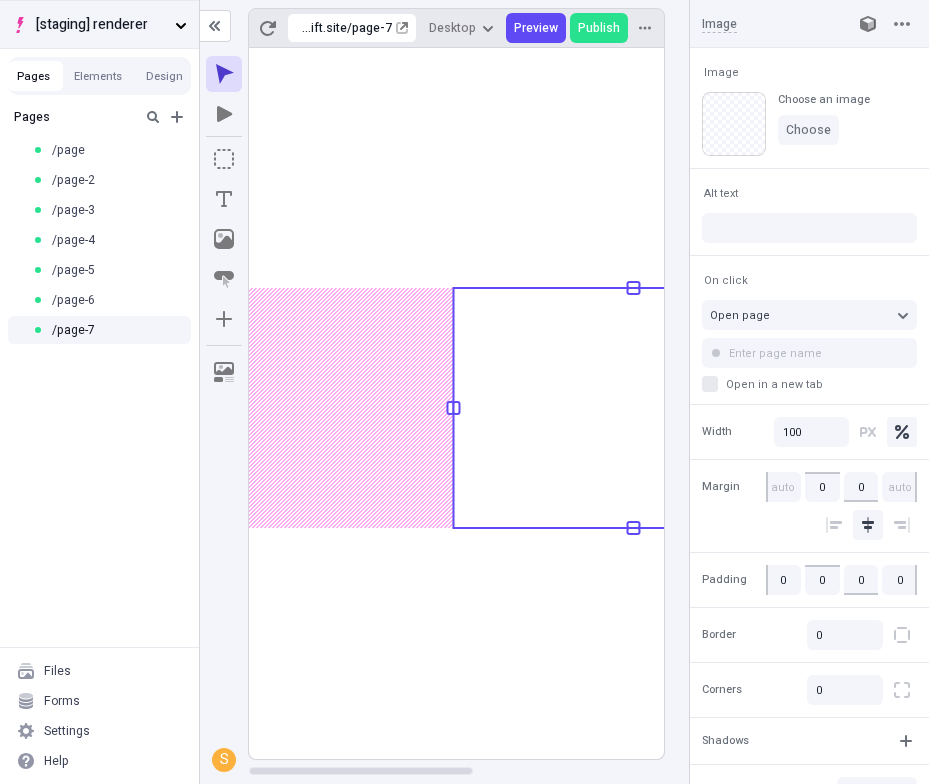 click on "[staging] renderer" at bounding box center (101, 25) 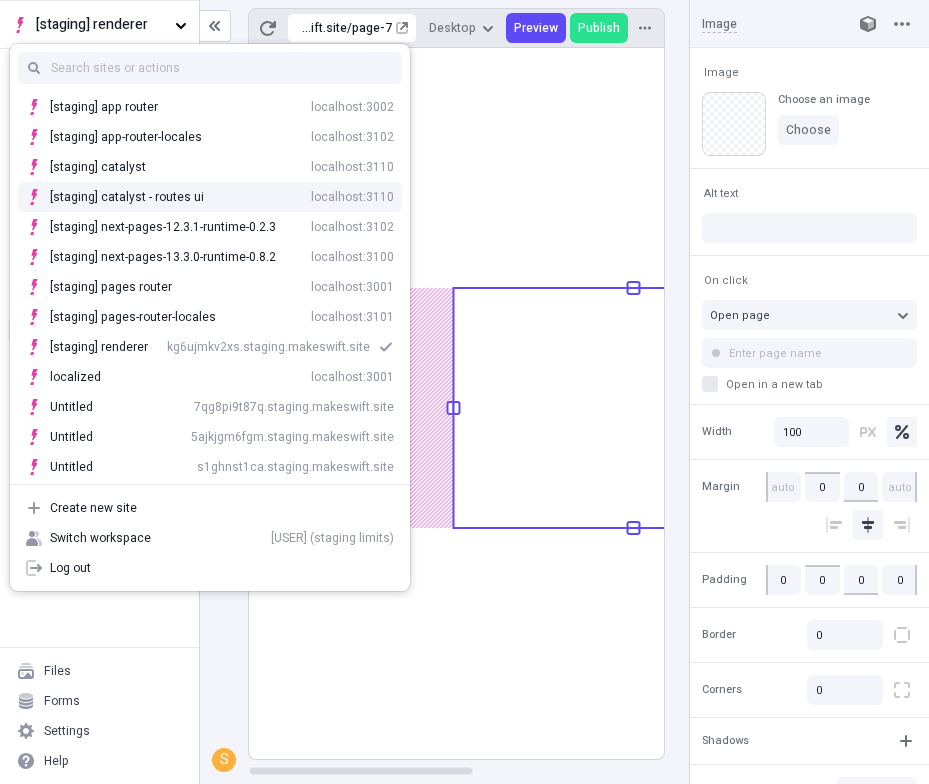 click on "[staging] catalyst - routes ui localhost:3110" at bounding box center [210, 197] 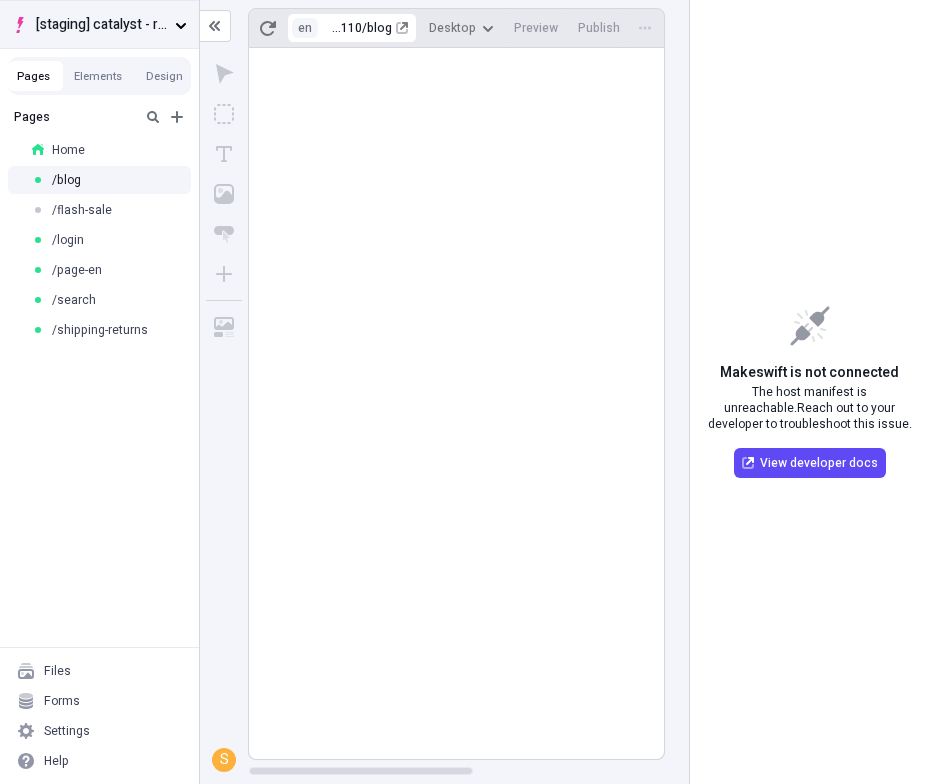click on "[staging] catalyst - routes ui" at bounding box center (101, 25) 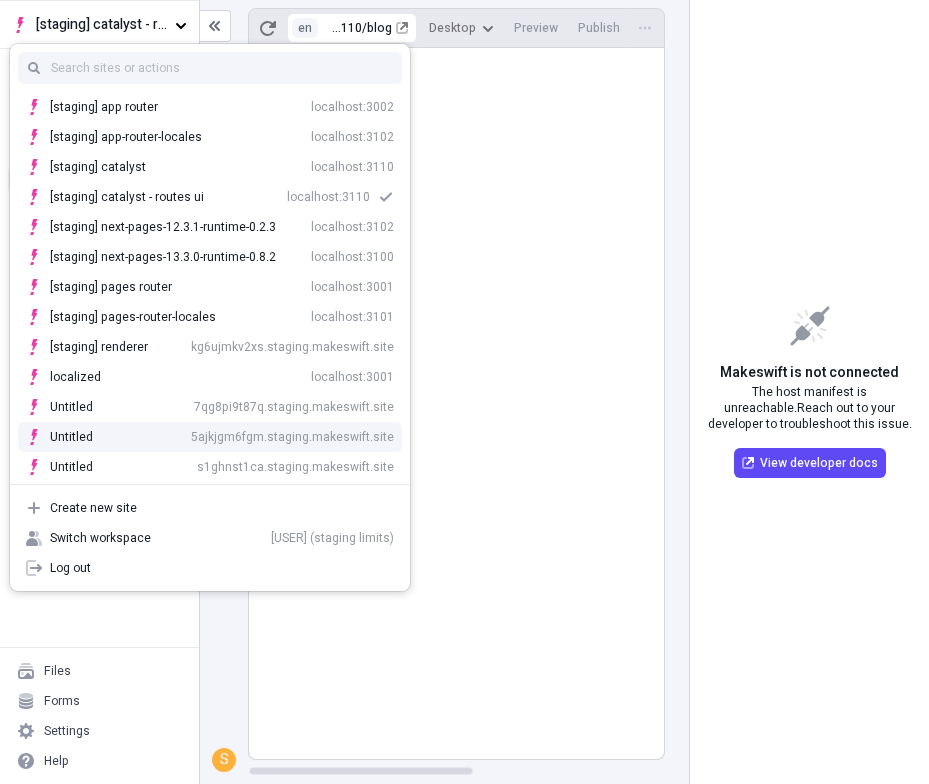 click on "Untitled 5ajkjgm6fgm.staging.makeswift.site" at bounding box center (210, 437) 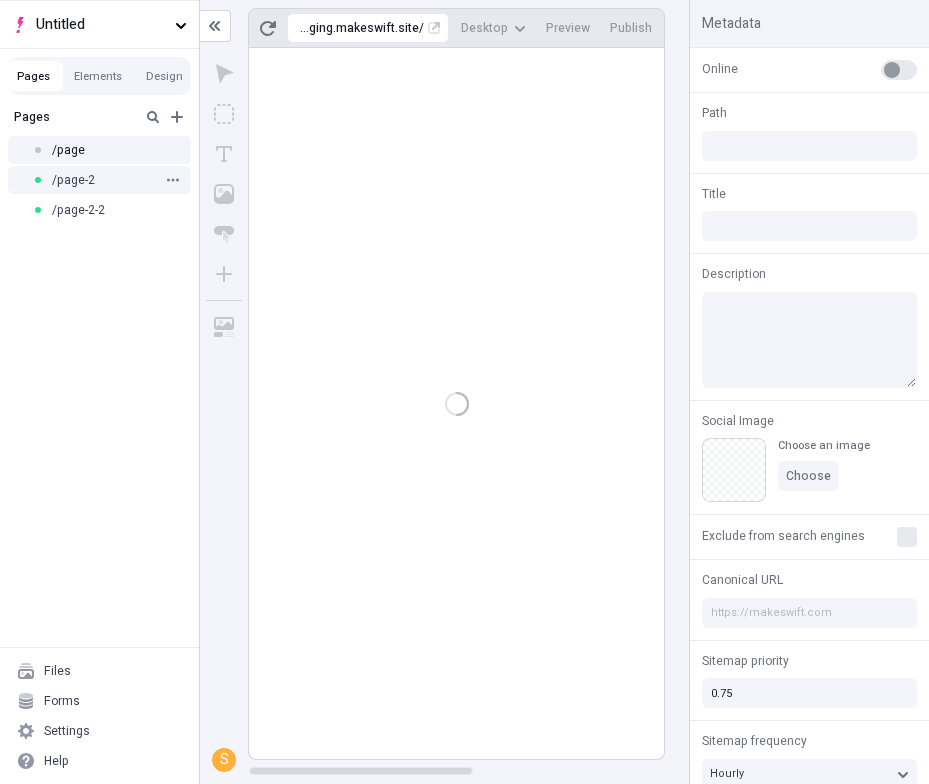 type on "/page" 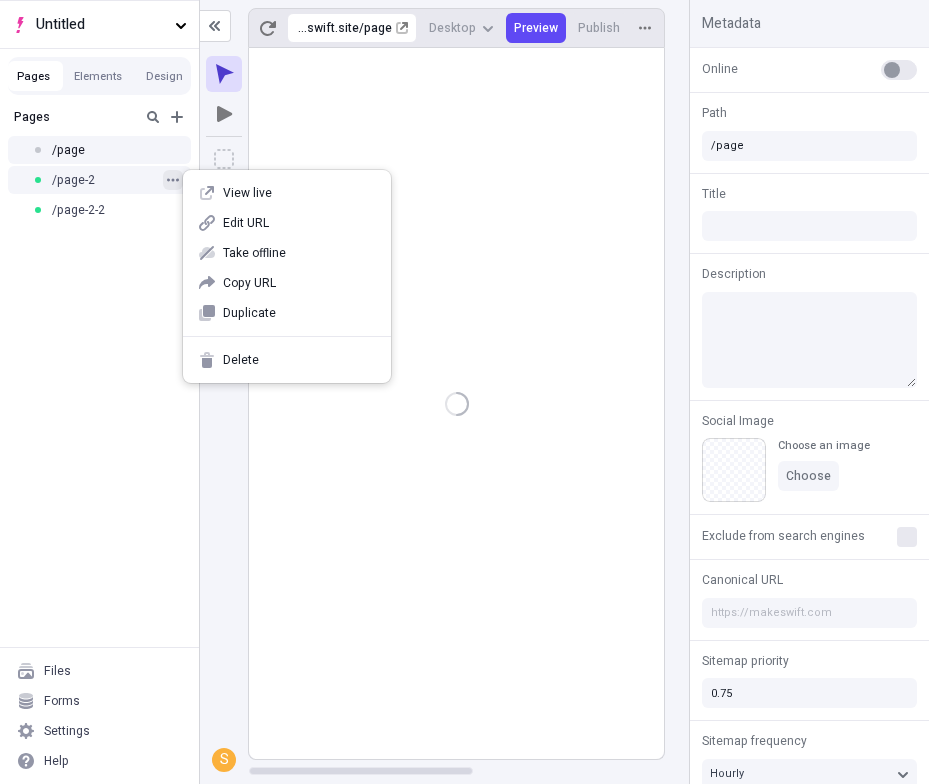 click at bounding box center (173, 180) 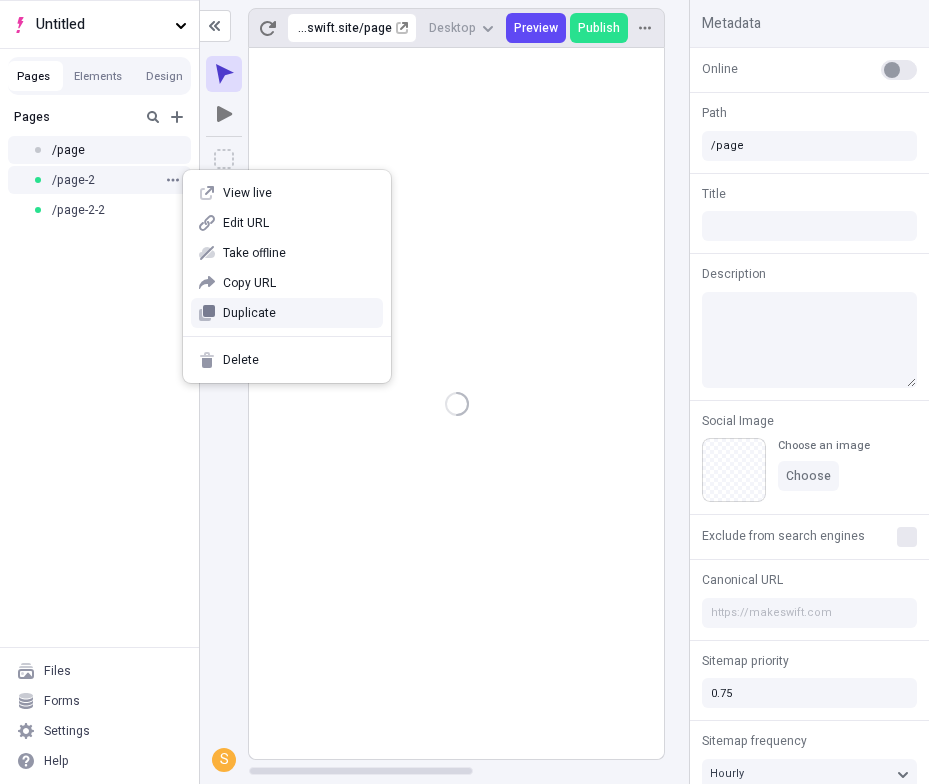 click on "Duplicate" at bounding box center (299, 313) 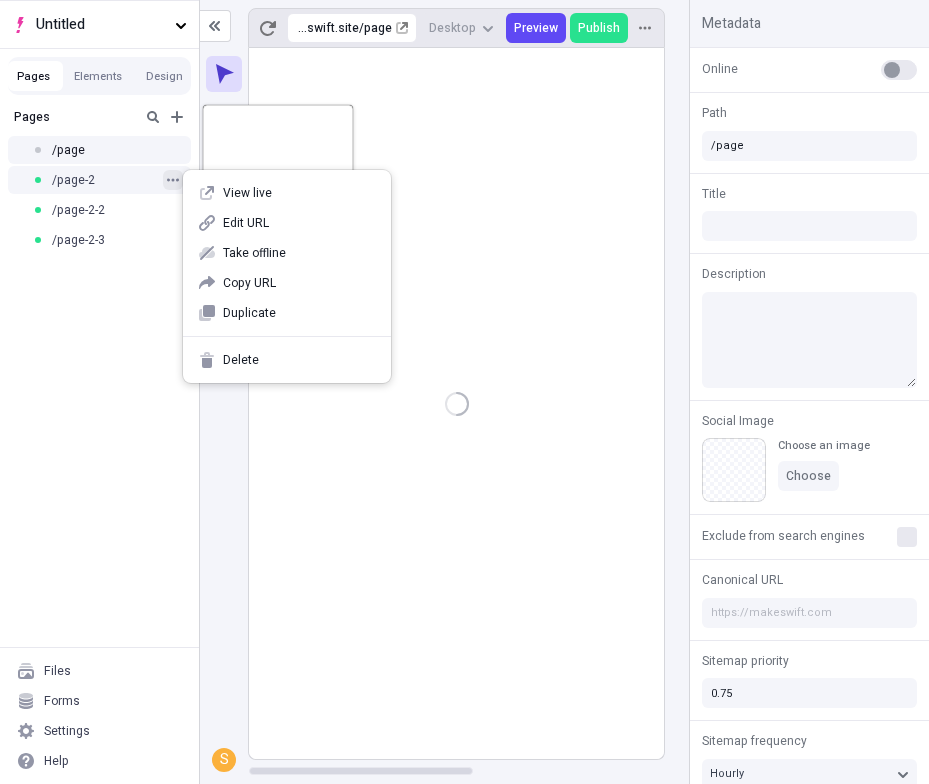 click 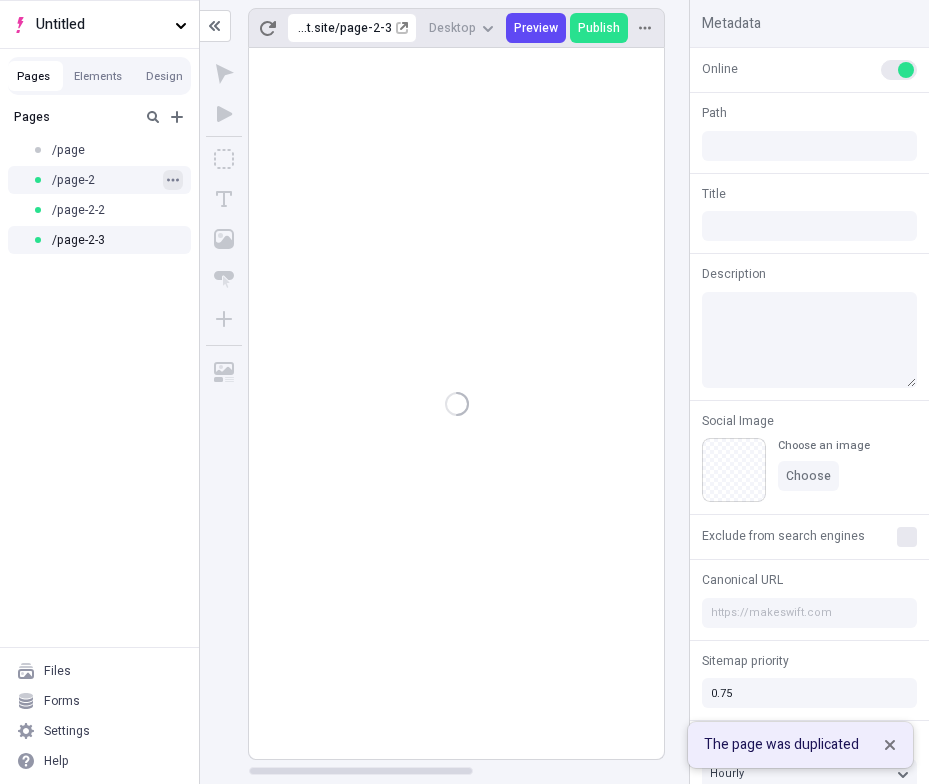 click 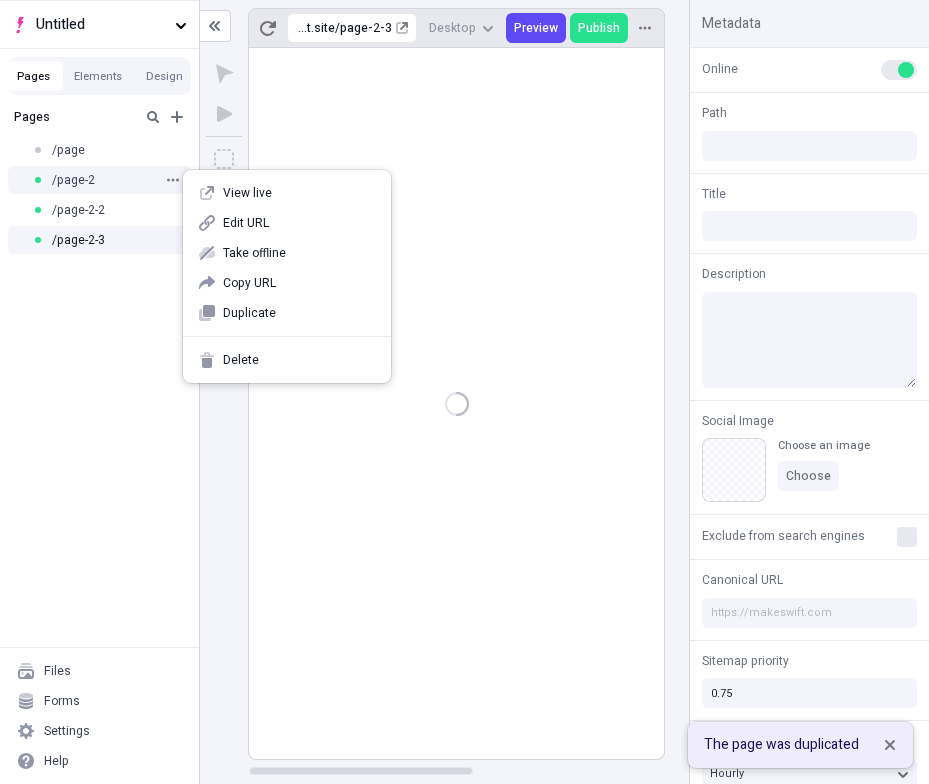 type on "/page-2-3" 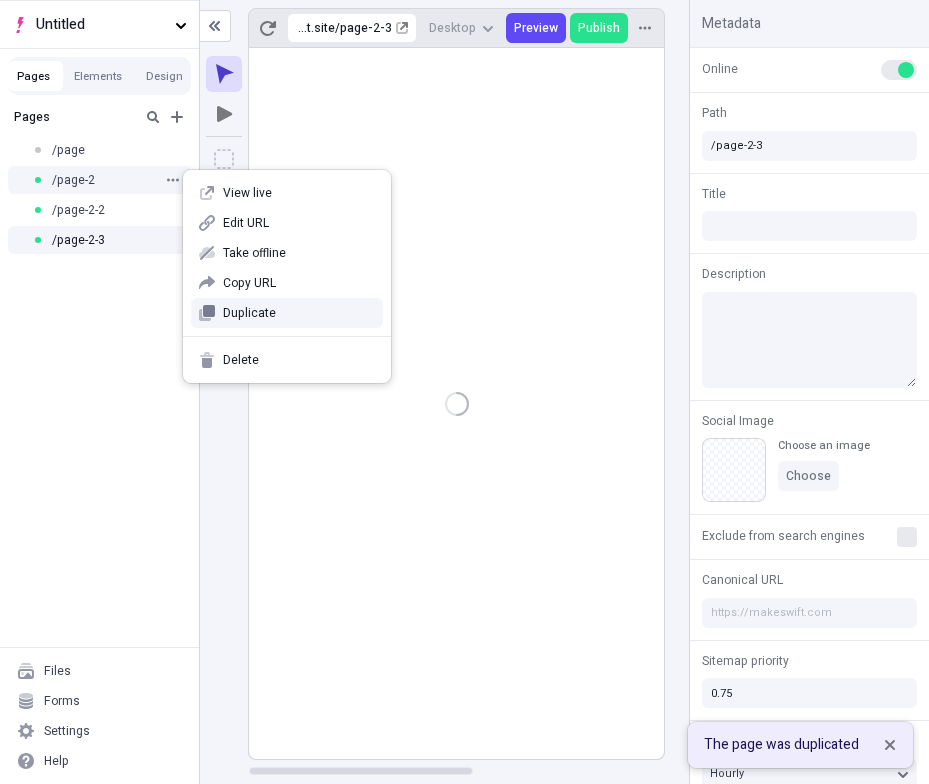 click on "Duplicate" at bounding box center (299, 313) 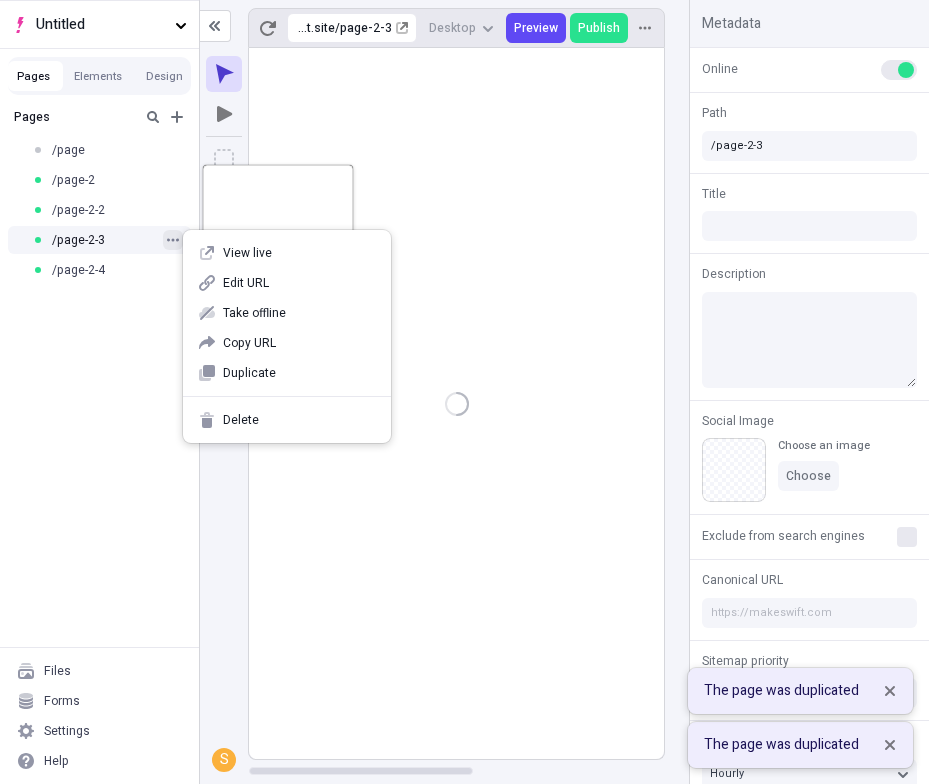 click 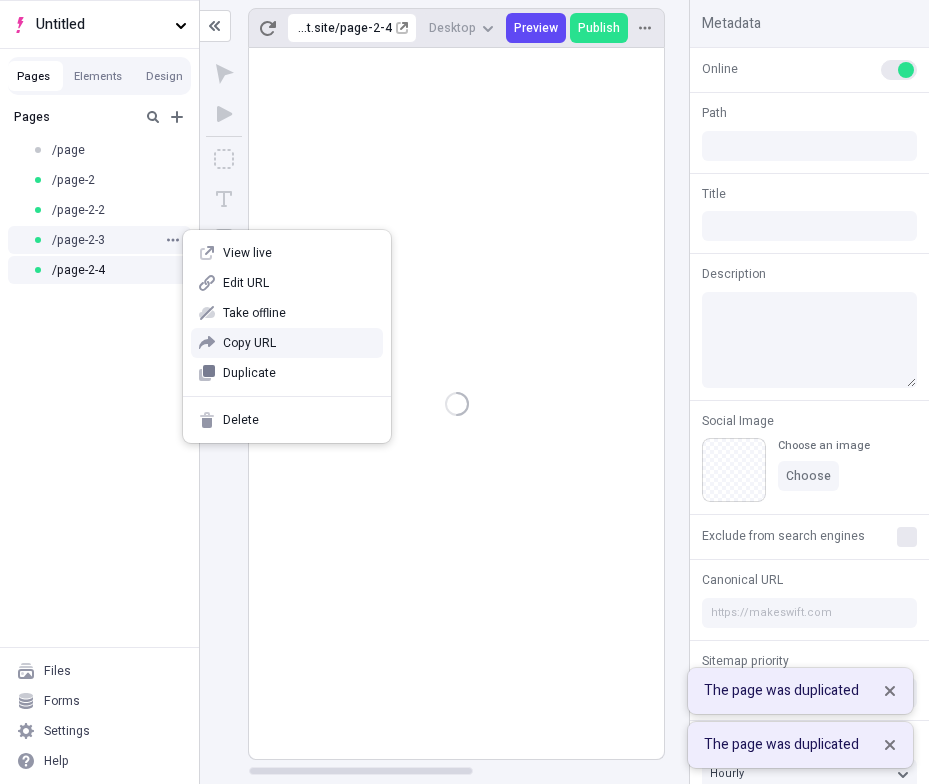 type on "/page-2-4" 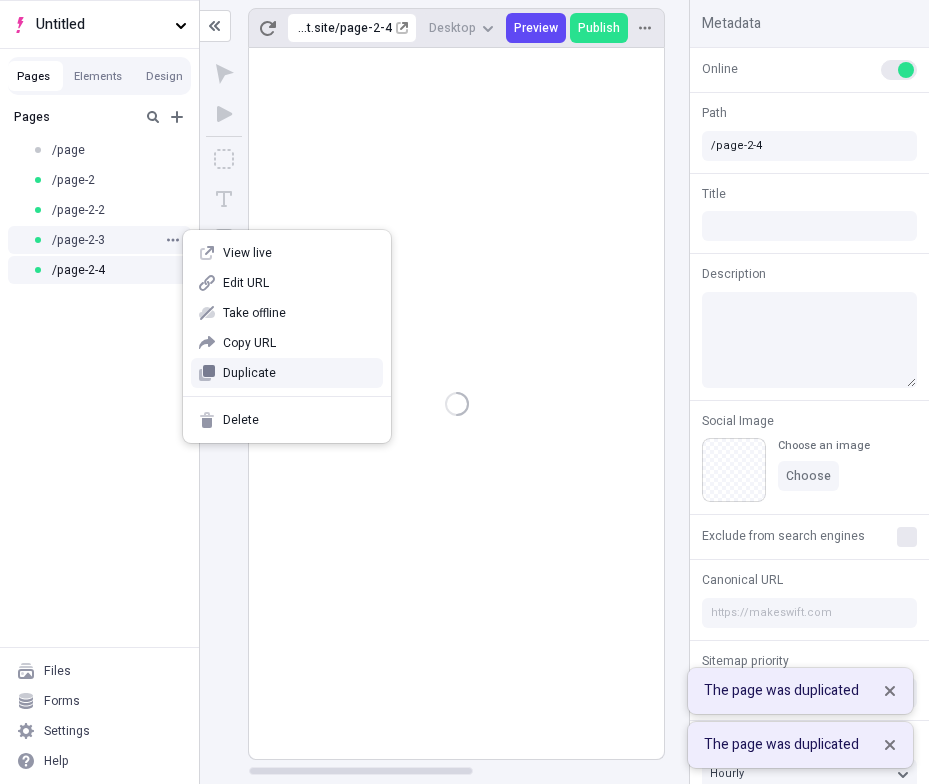 click on "Duplicate" at bounding box center [287, 373] 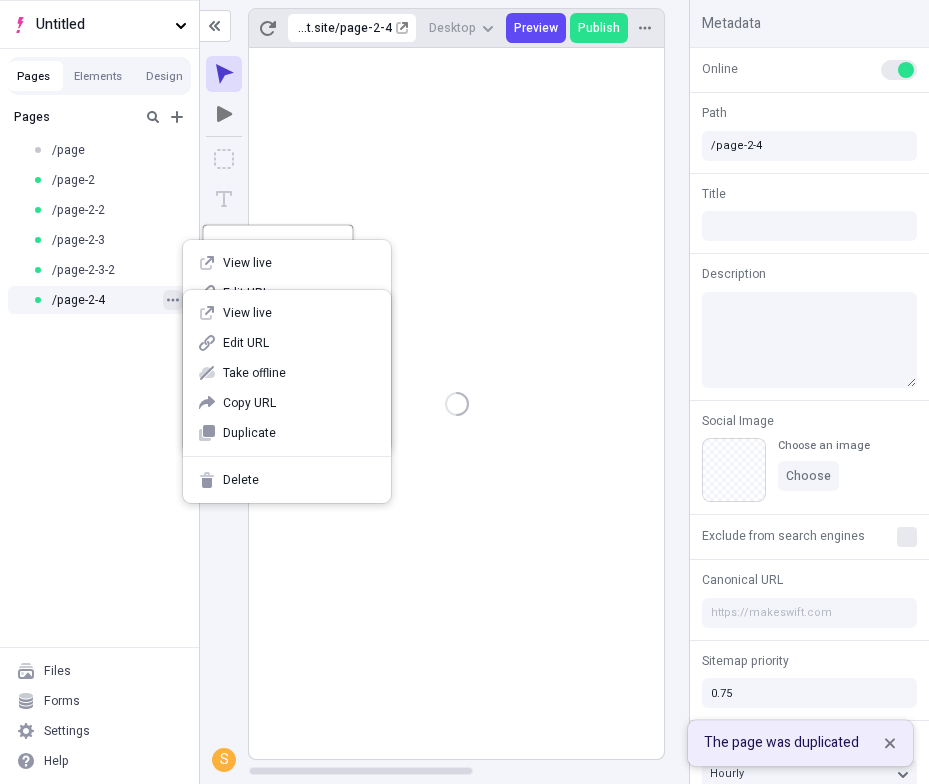 click on "/page /page-2 /page-2-2 /page-2-3 /page-2-3-2 /page-2-4" at bounding box center (99, 227) 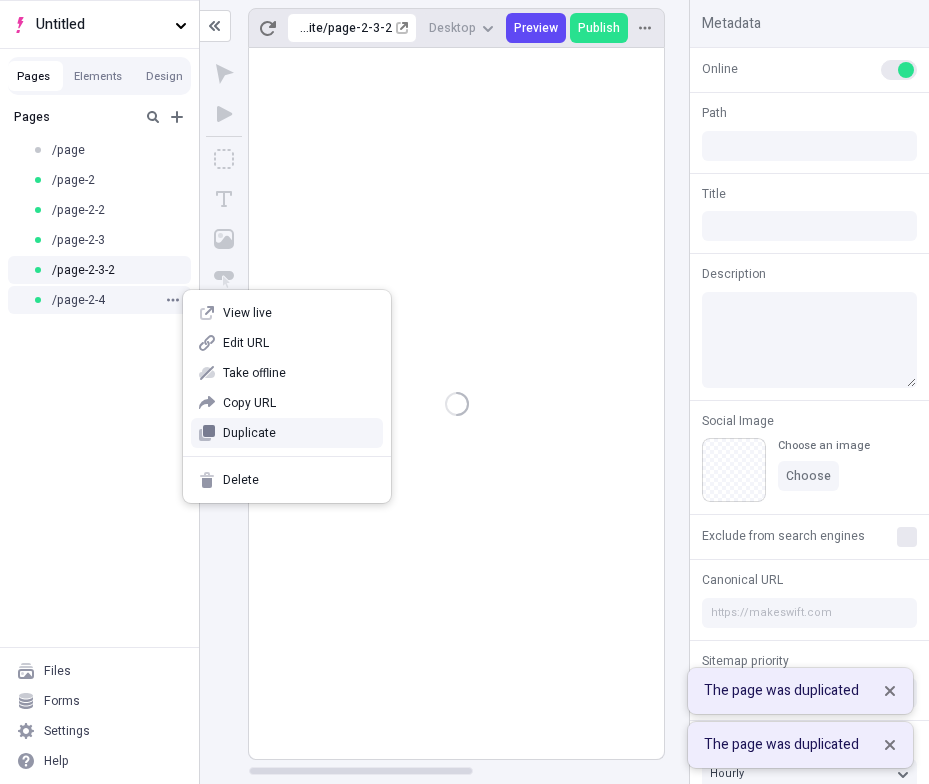 click on "Duplicate" at bounding box center (299, 433) 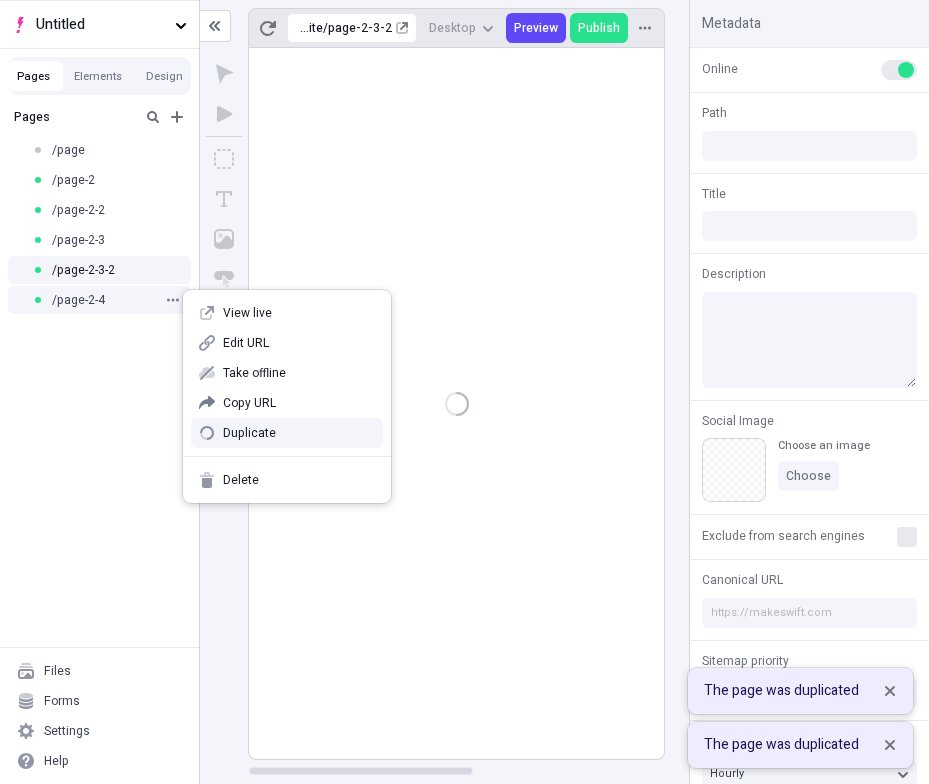 type on "/page-2-3-2" 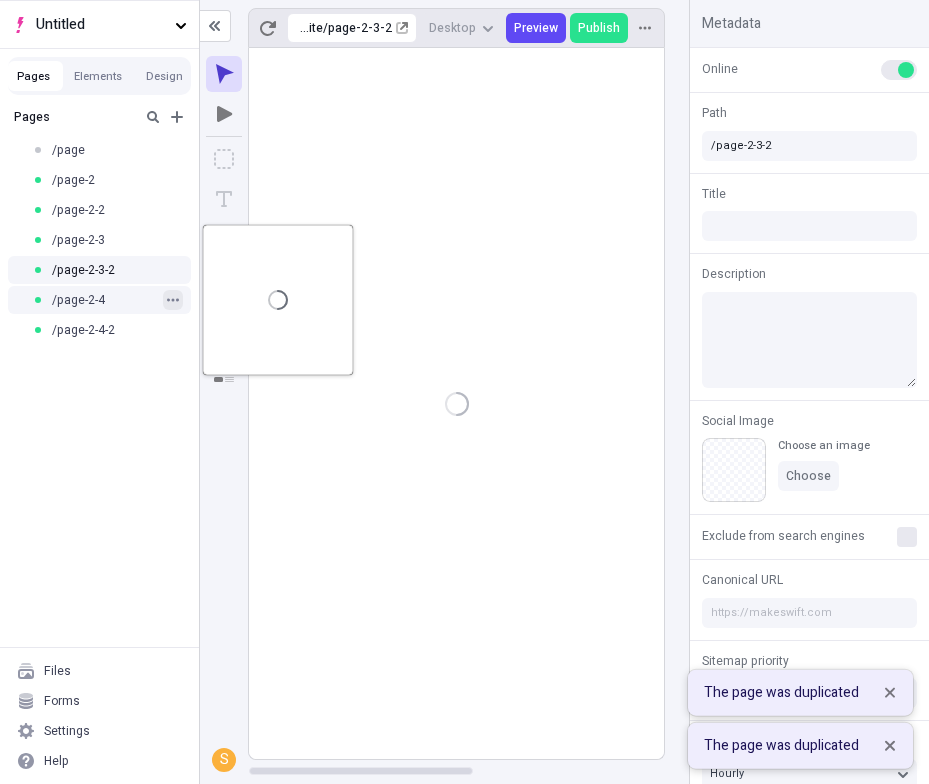 click 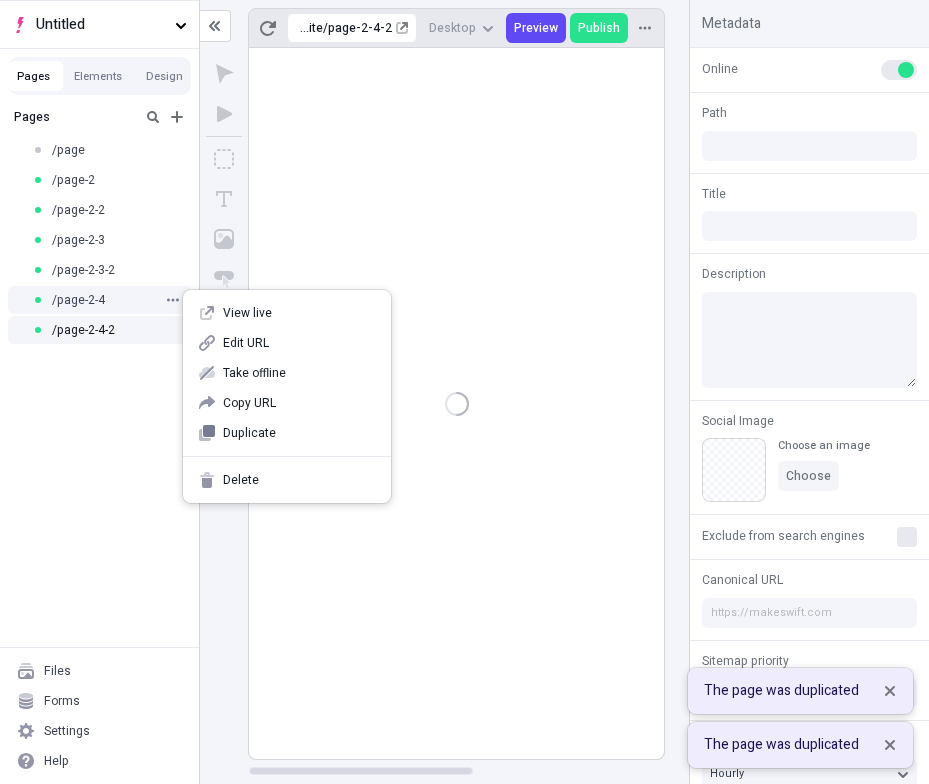 type on "/page-2-4-2" 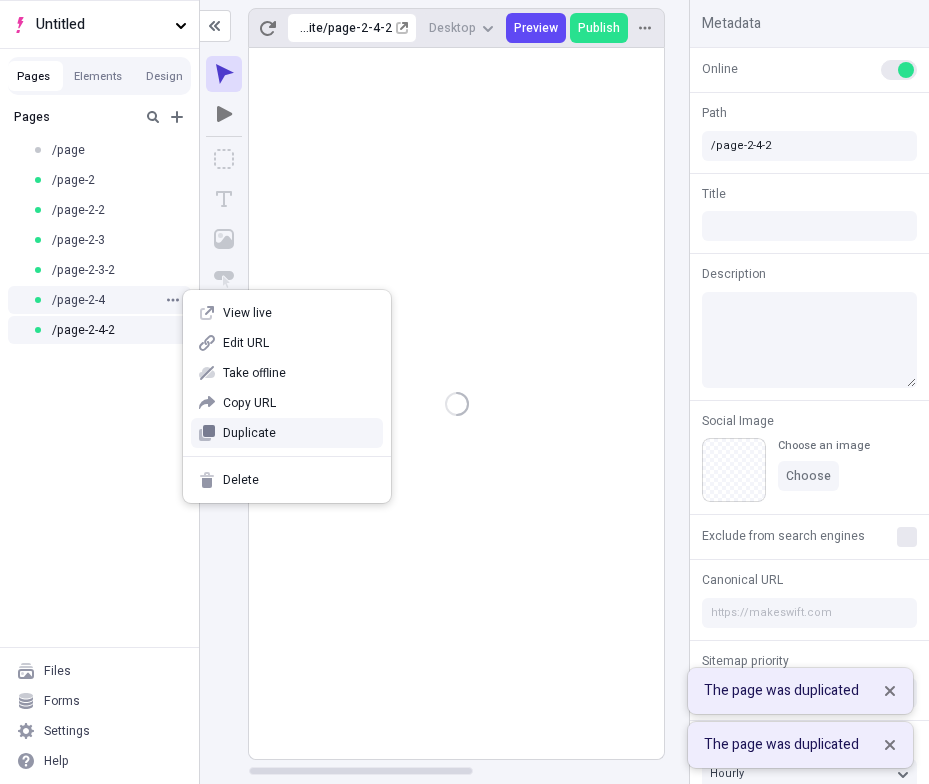 click on "Duplicate" at bounding box center [287, 433] 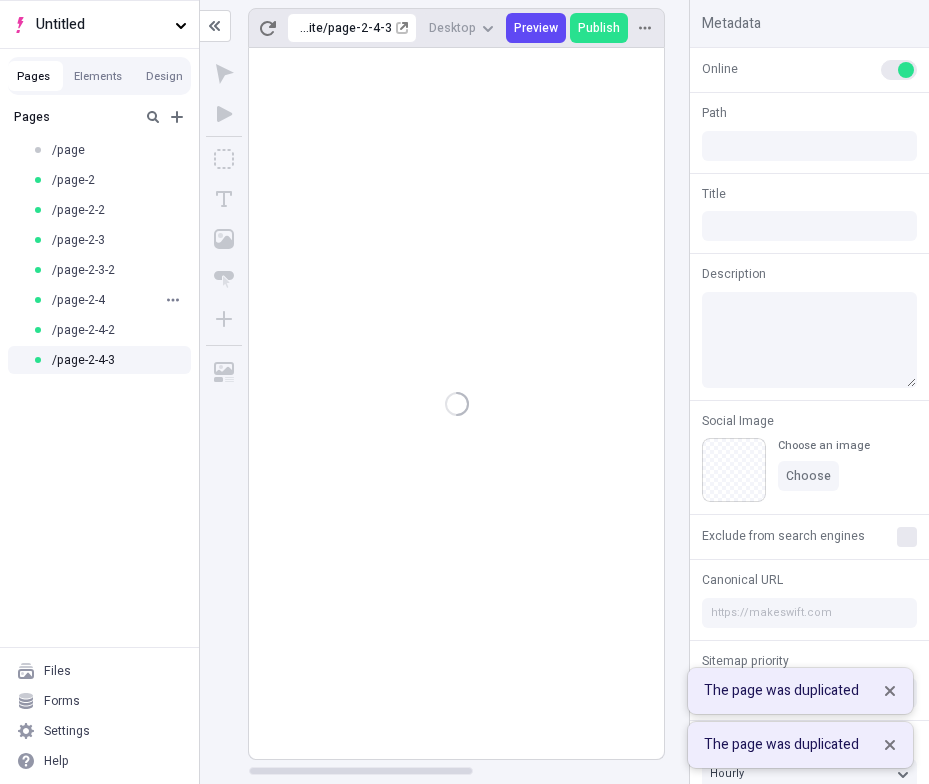 type on "/page-2-4-3" 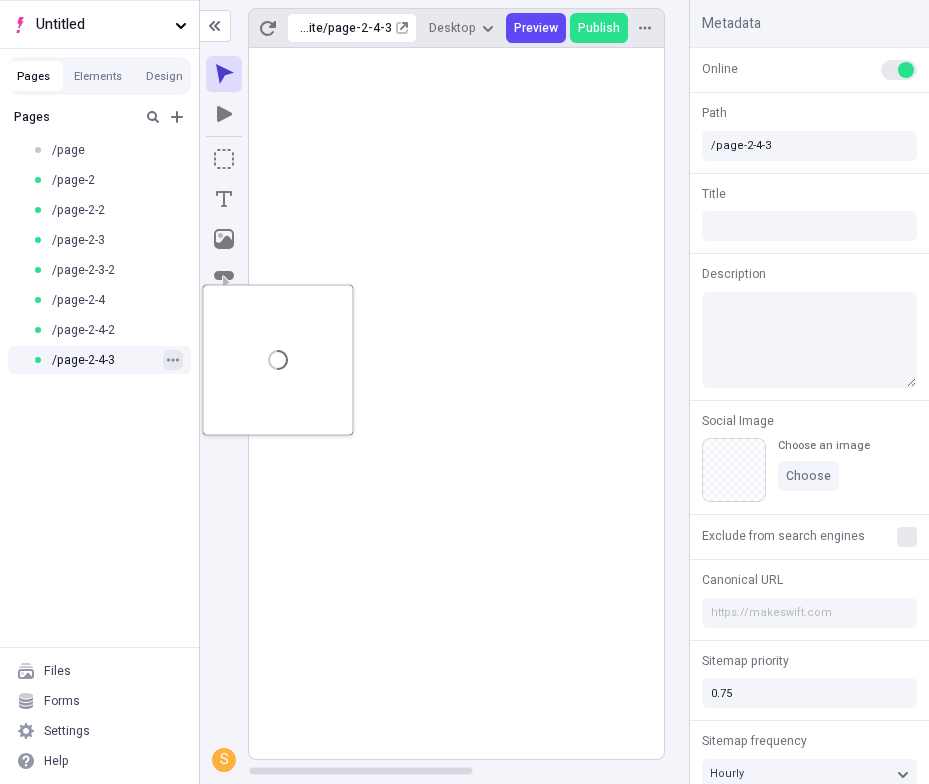 click 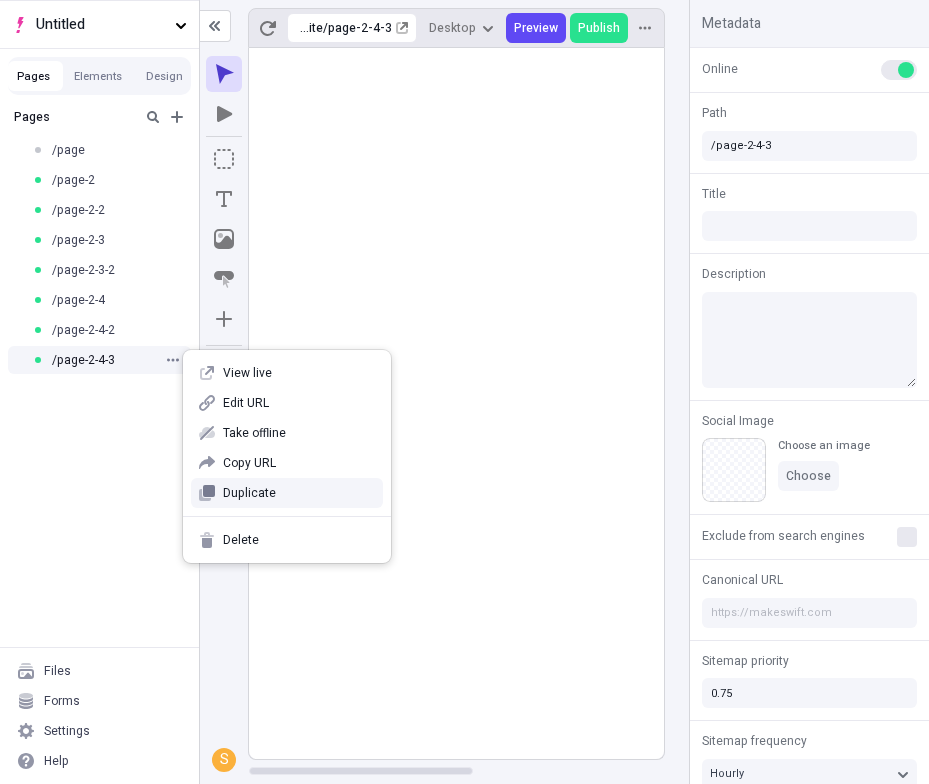 click on "Duplicate" at bounding box center (299, 493) 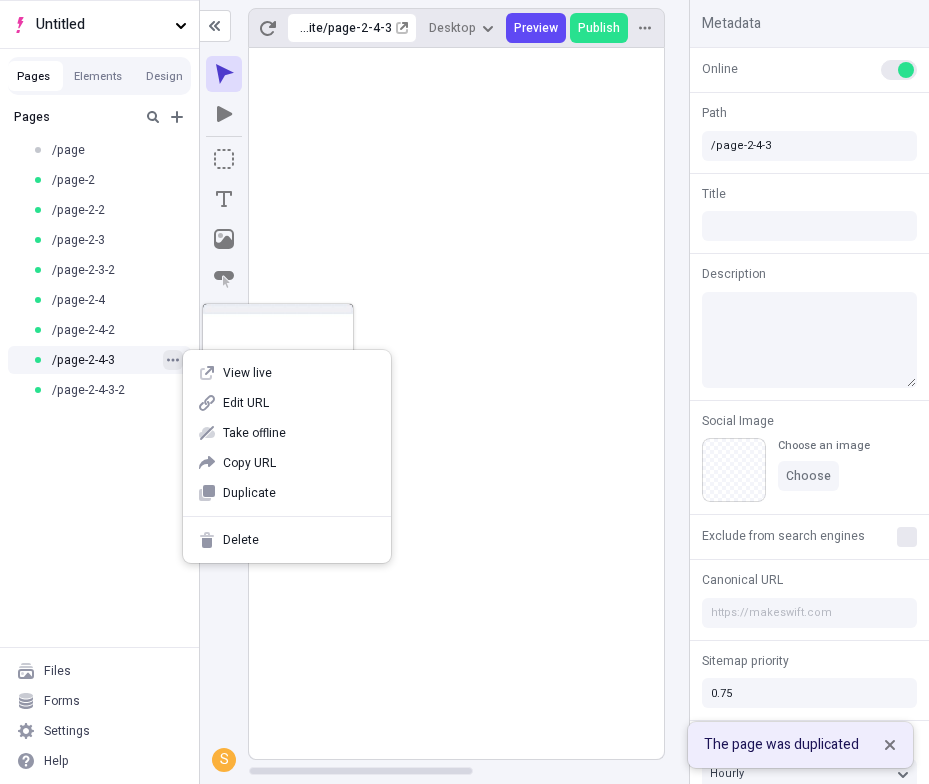 click 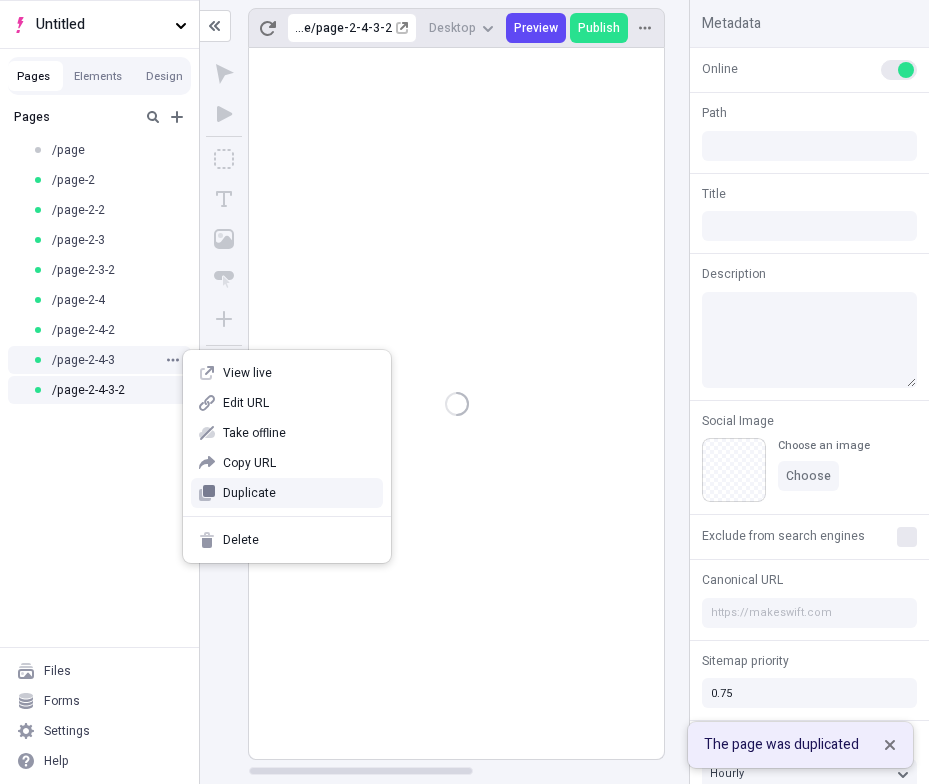 click on "Duplicate" at bounding box center [299, 493] 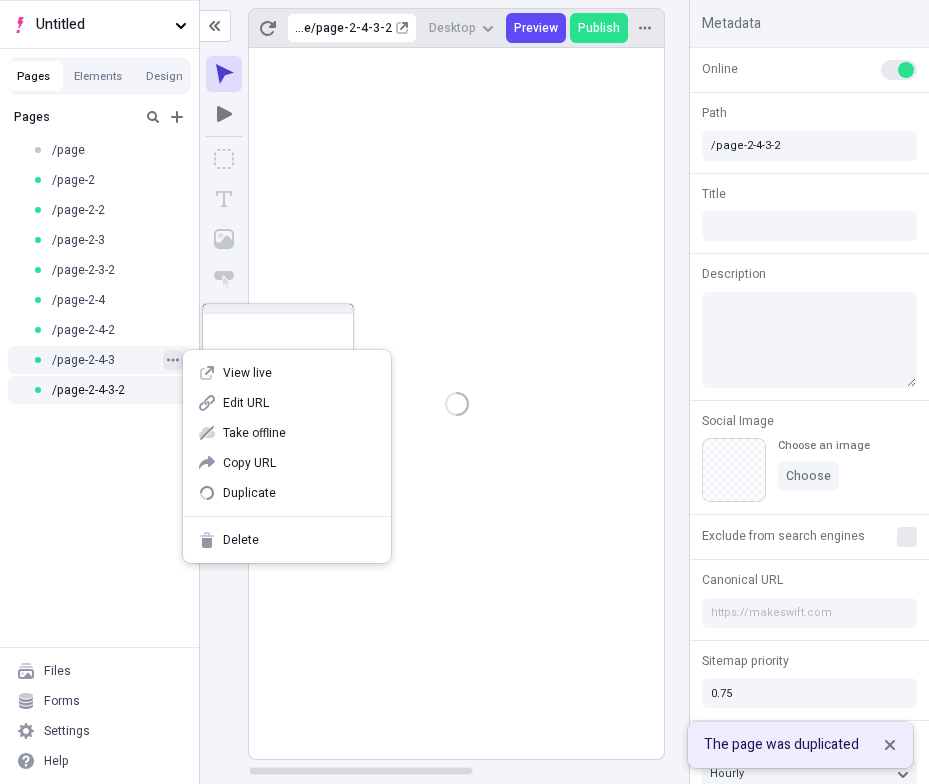 click 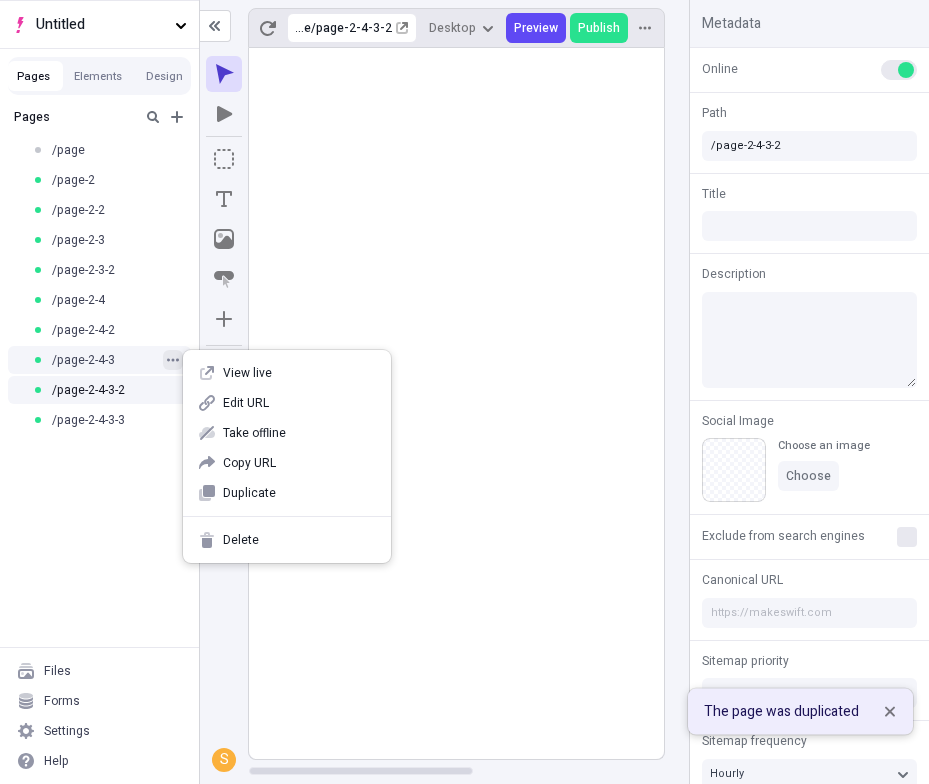click 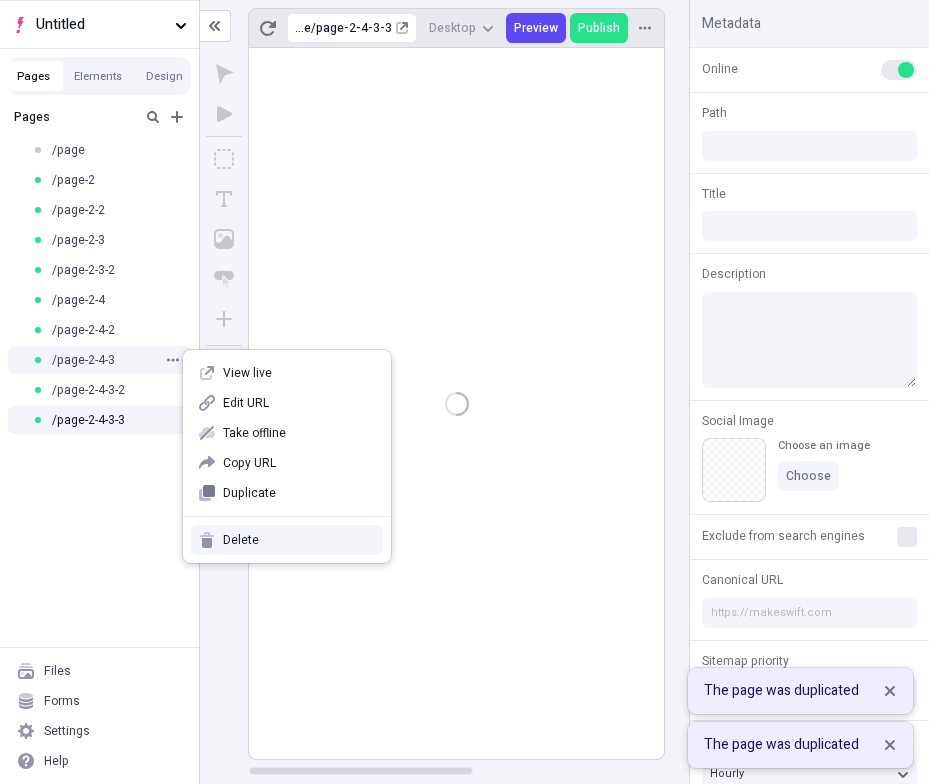 type on "/page-2-4-3-3" 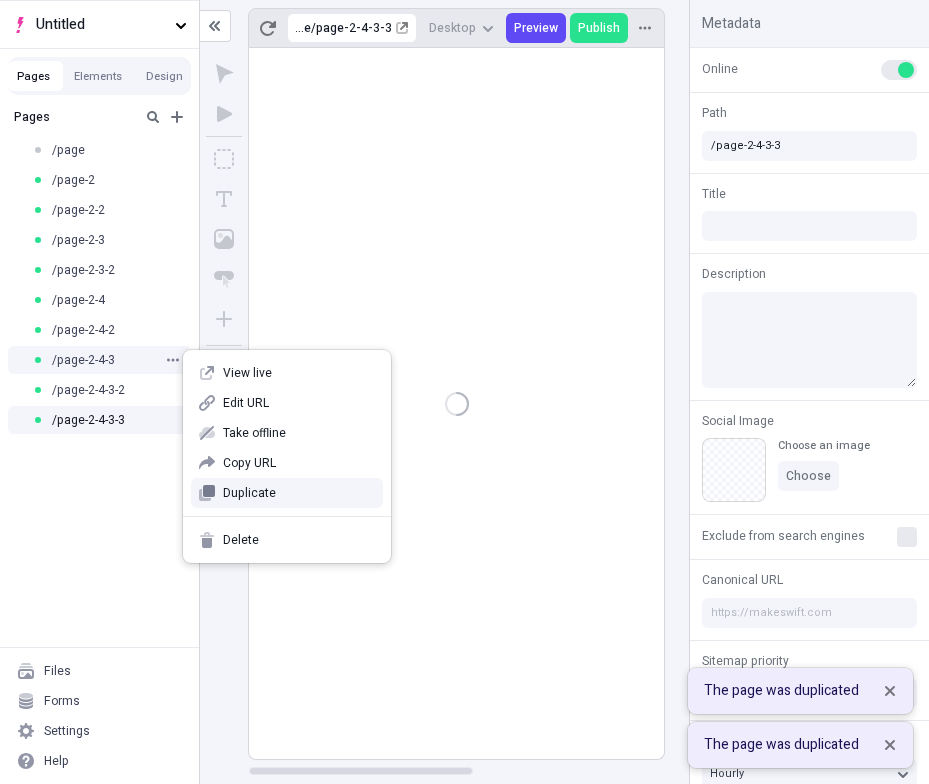 click on "Duplicate" at bounding box center (287, 493) 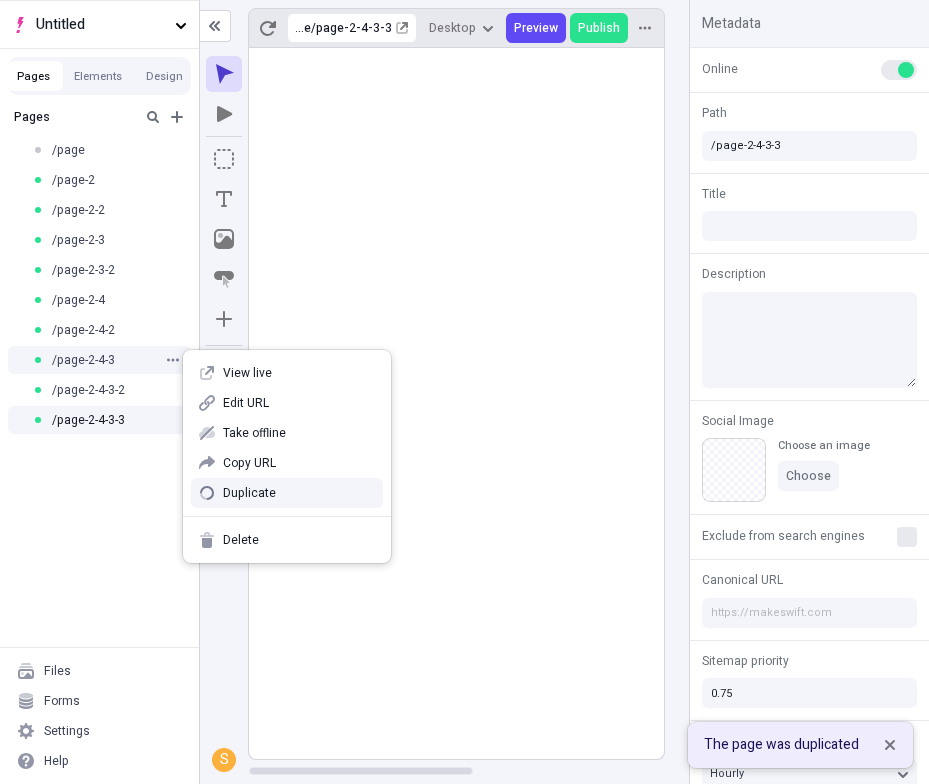 click on "Duplicate" at bounding box center (287, 493) 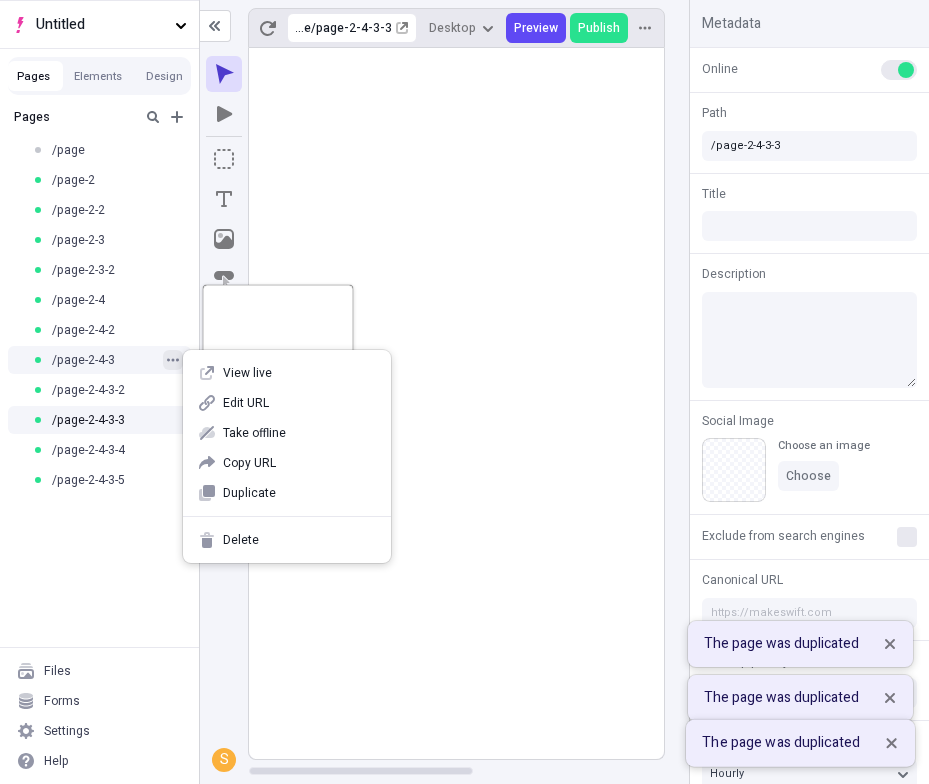 click 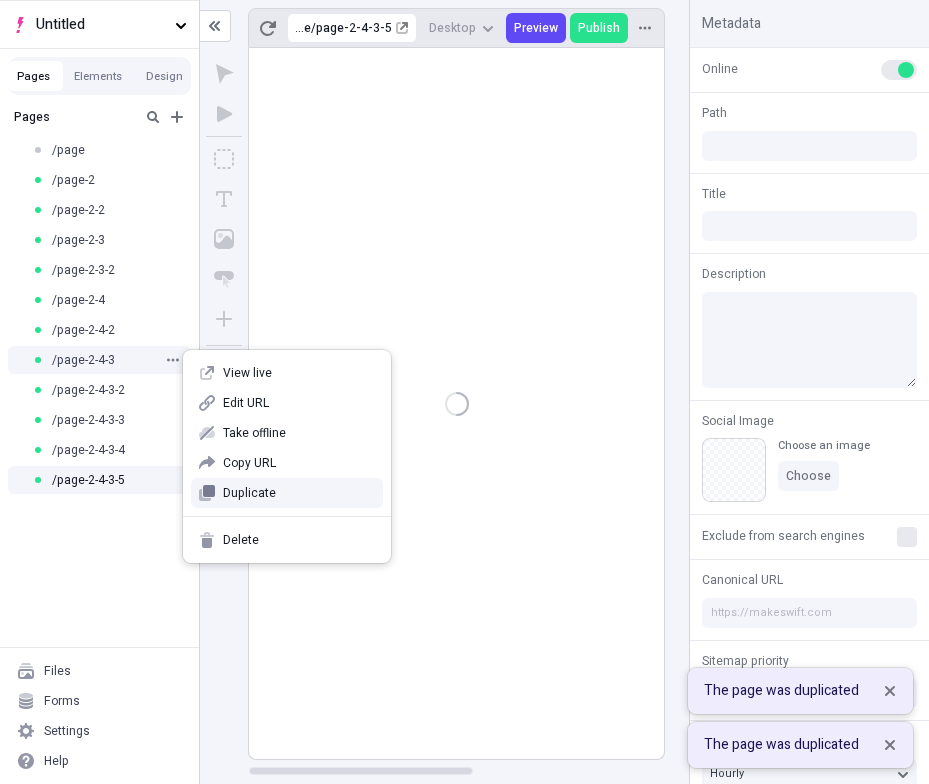 type on "/page-2-4-3-5" 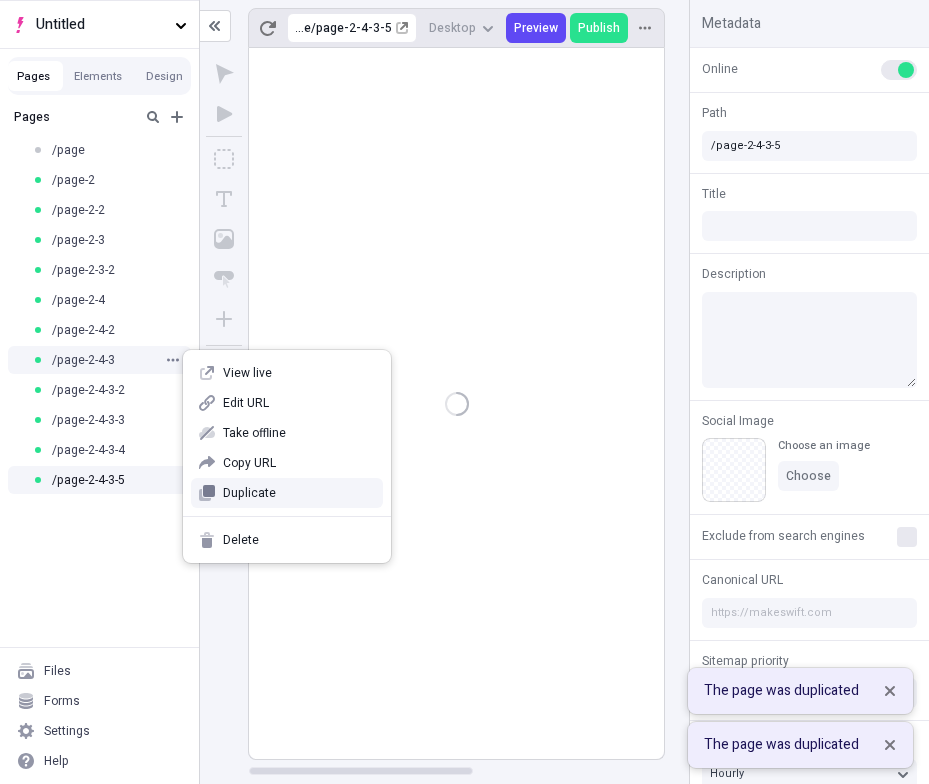 click 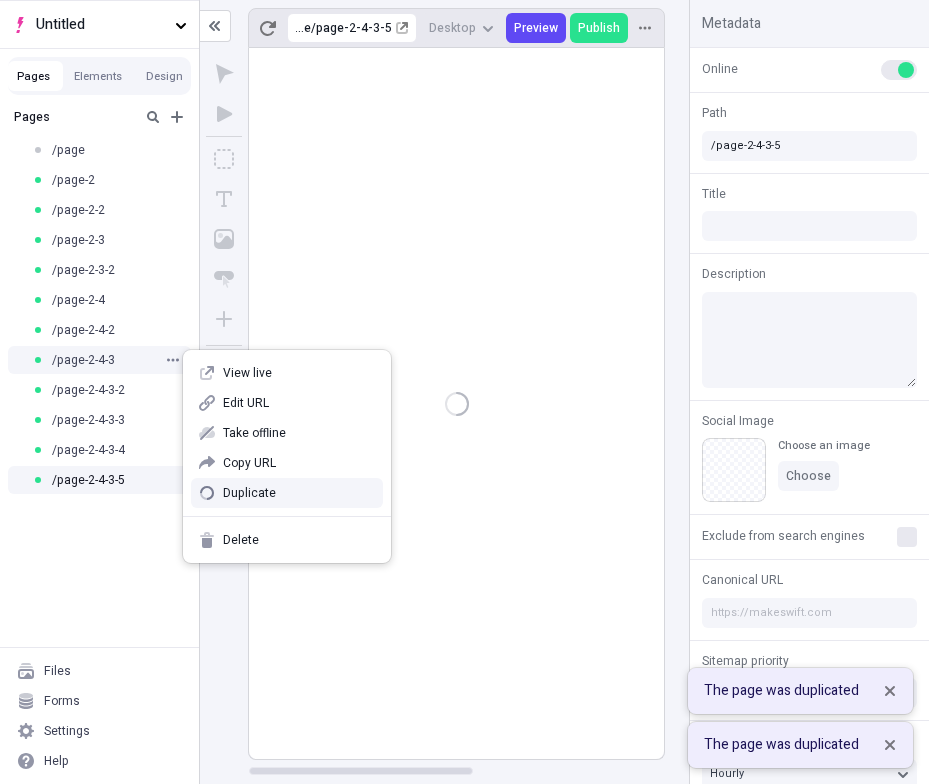 click 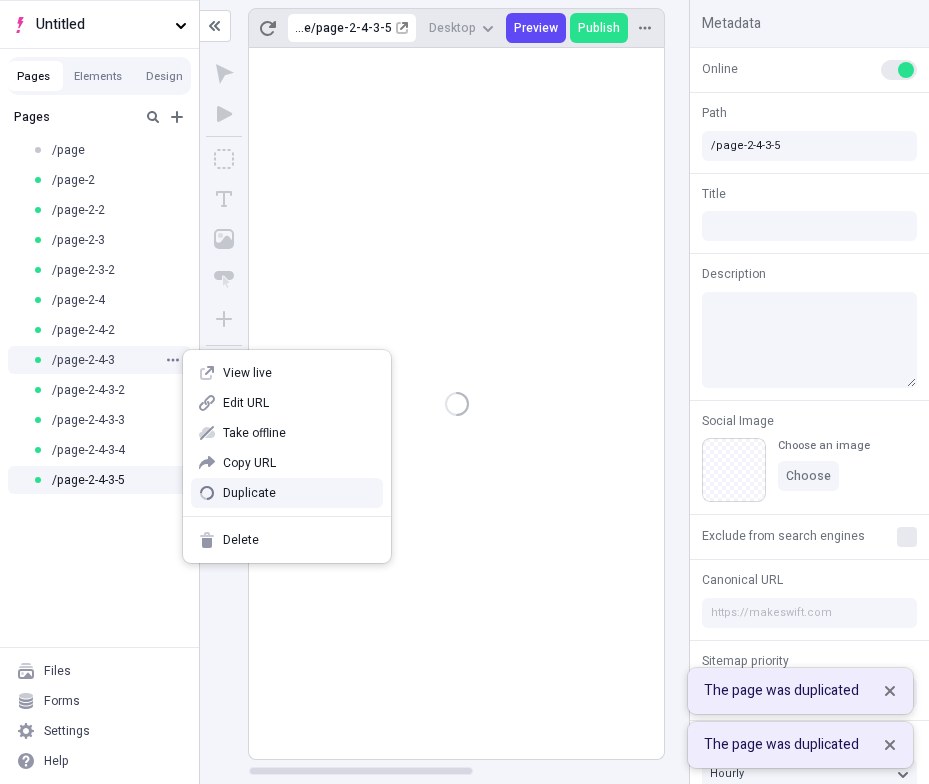 click 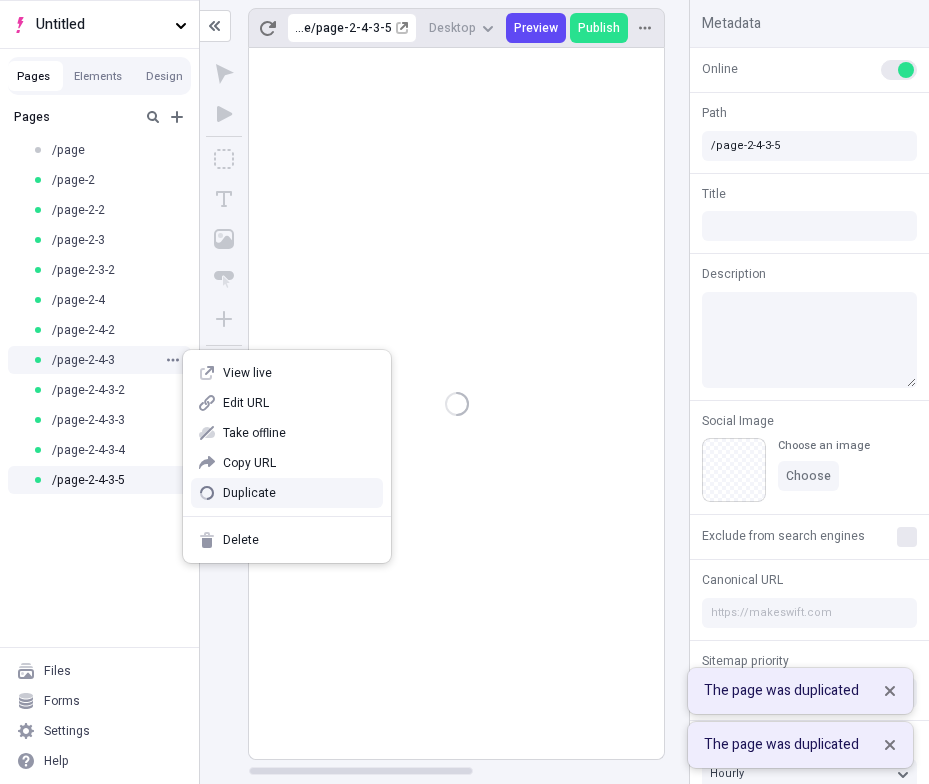 click 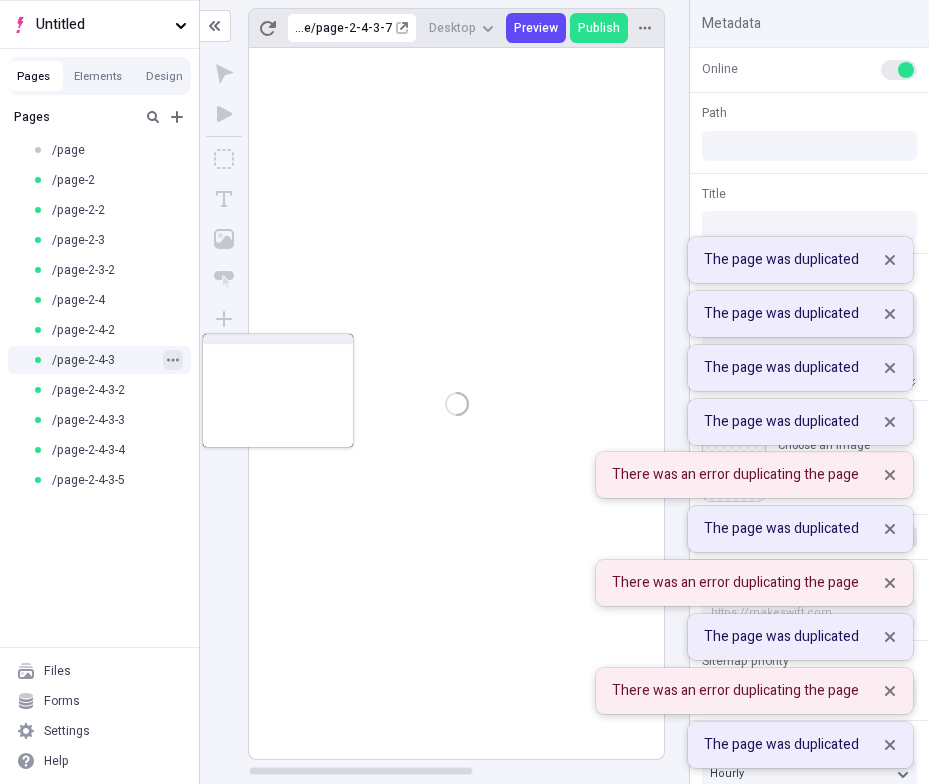 type on "/page-2-4-3-7" 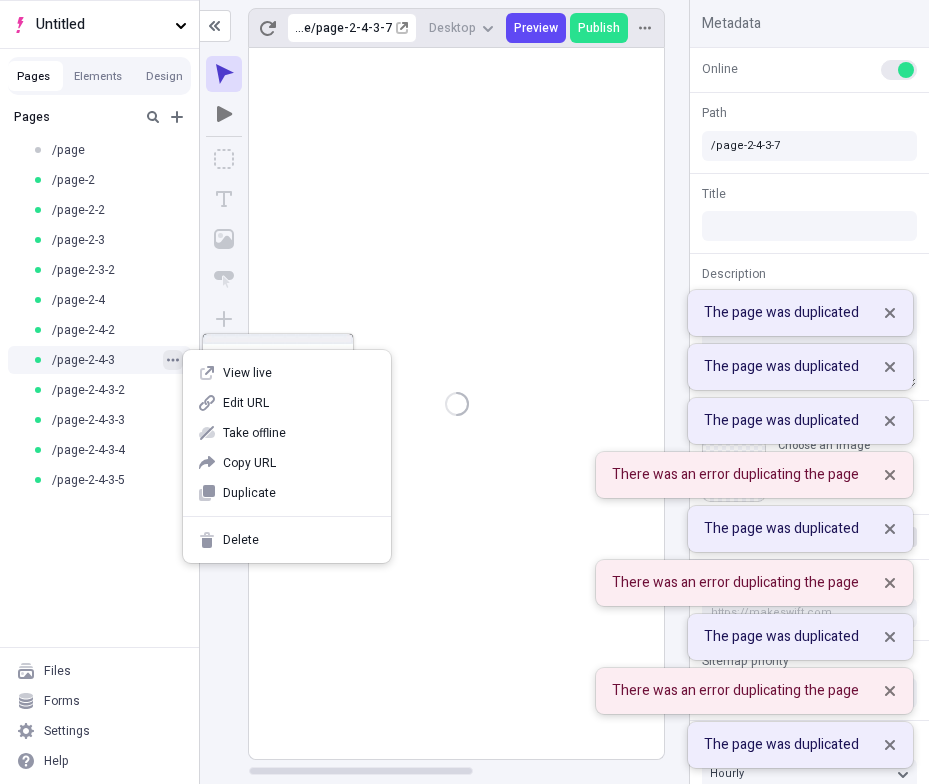 click 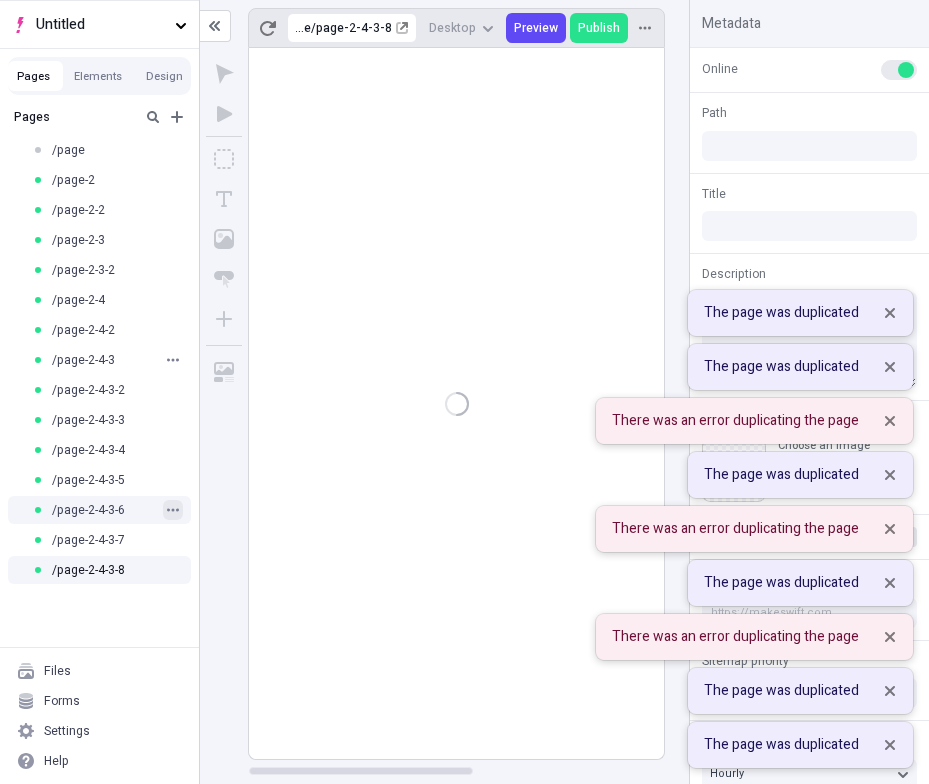 type on "/page-2-4-3-8" 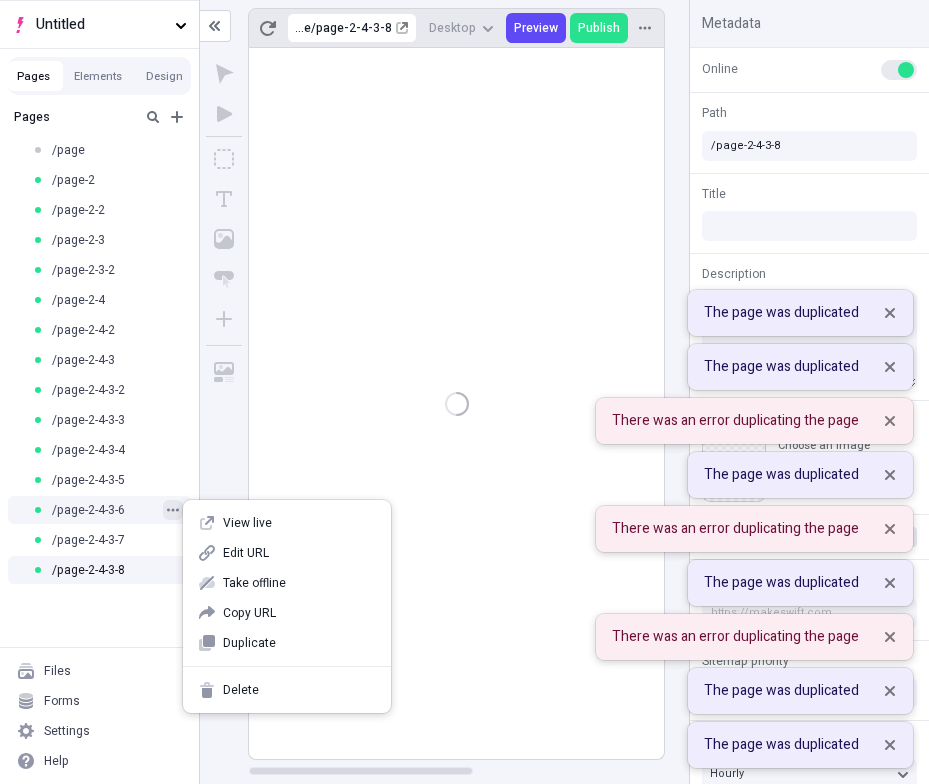 click at bounding box center [173, 510] 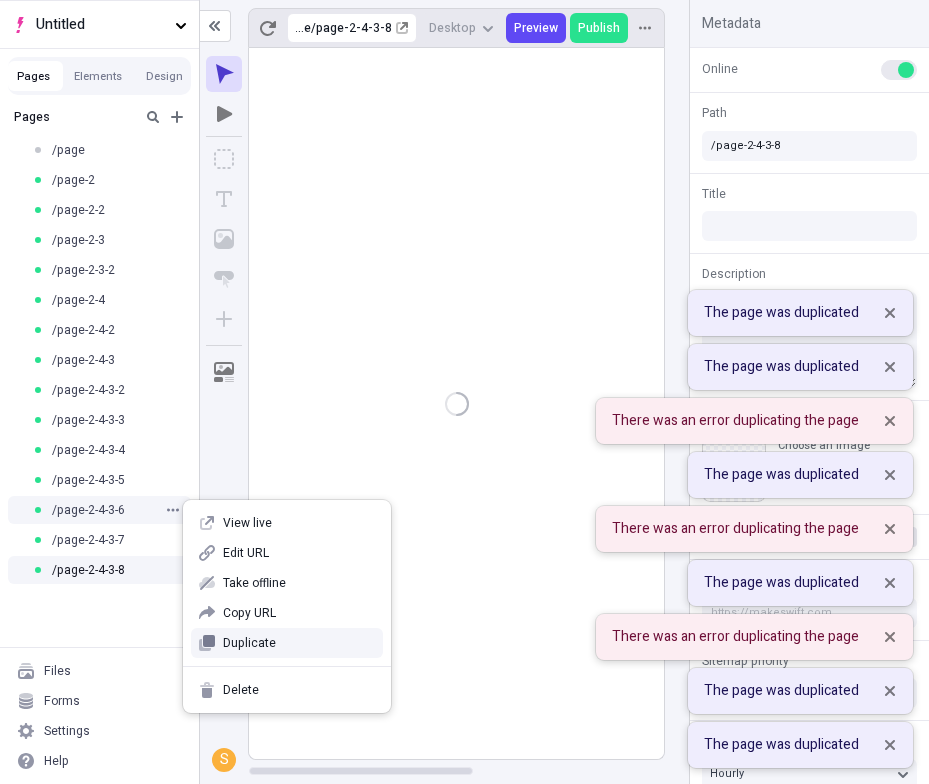 click on "Duplicate" at bounding box center (287, 643) 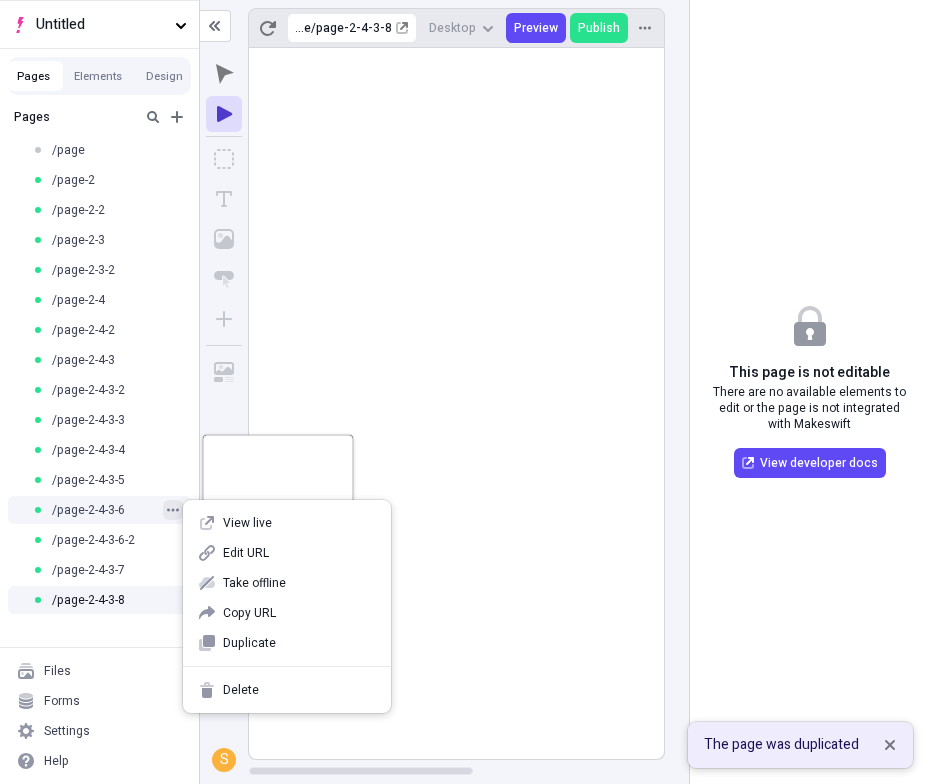 click 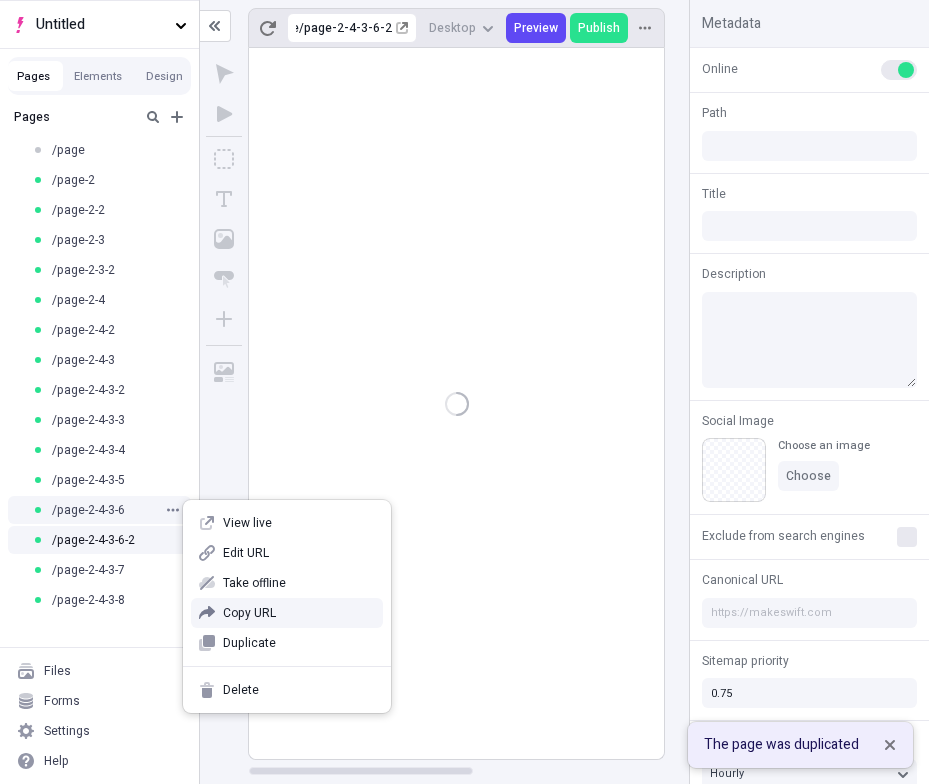 type on "/page-2-4-3-6-2" 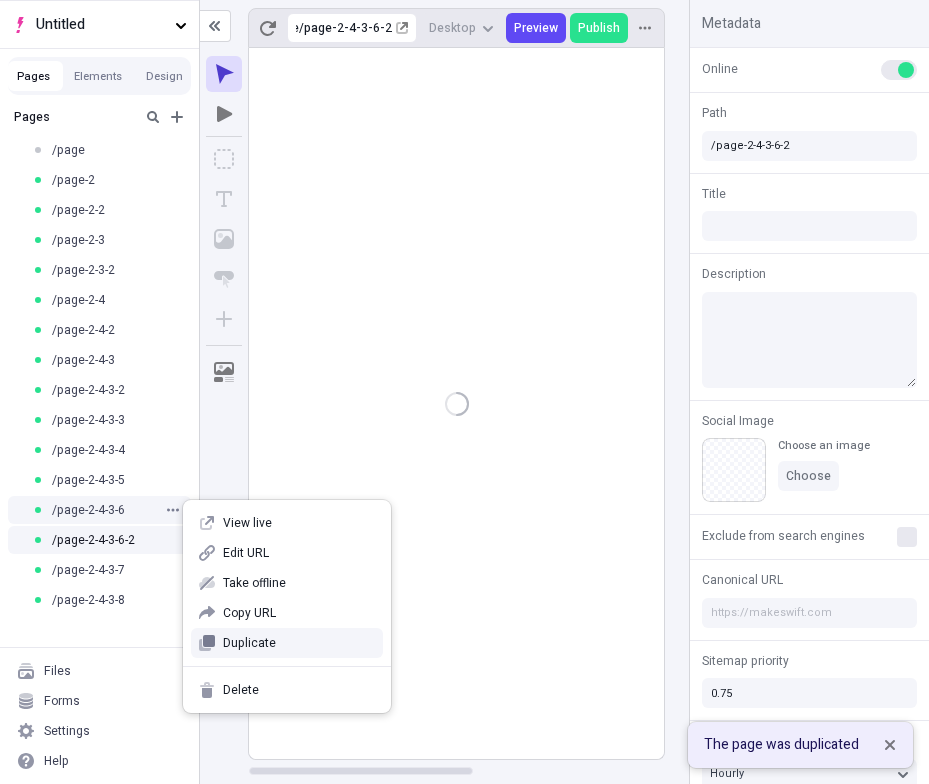 click on "Duplicate" at bounding box center (287, 643) 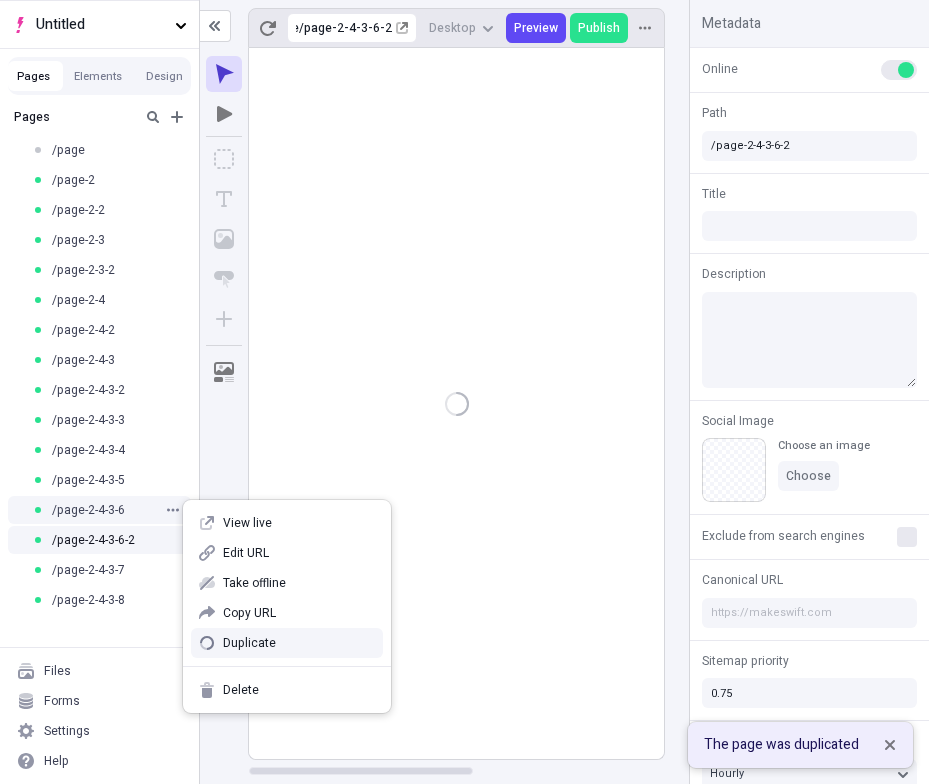 click on "Duplicate" at bounding box center [287, 643] 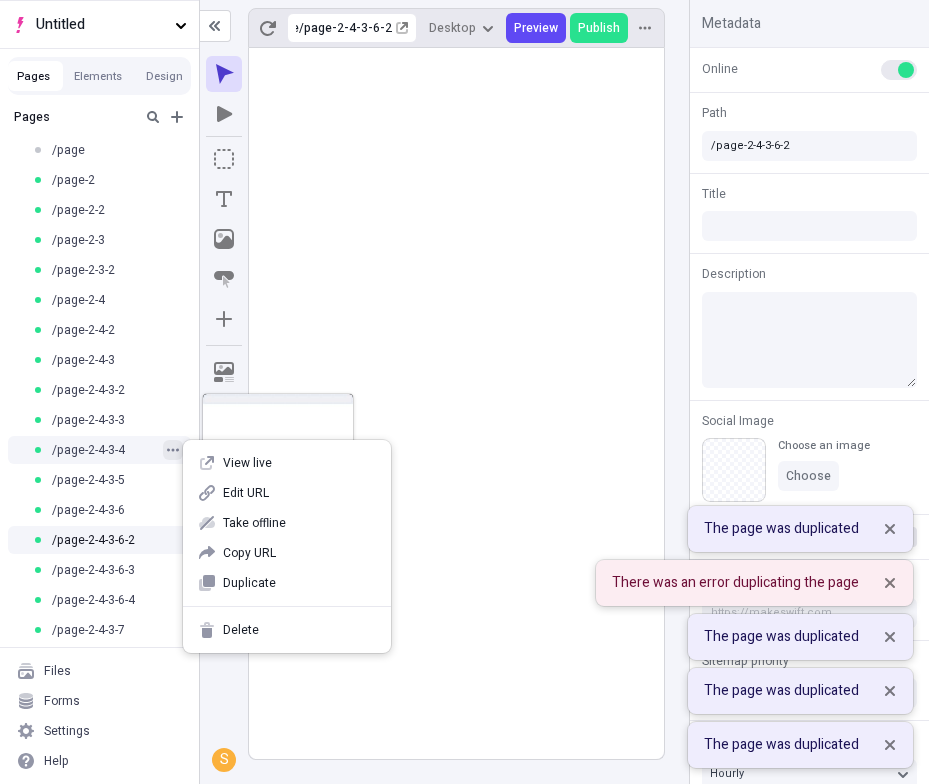 click 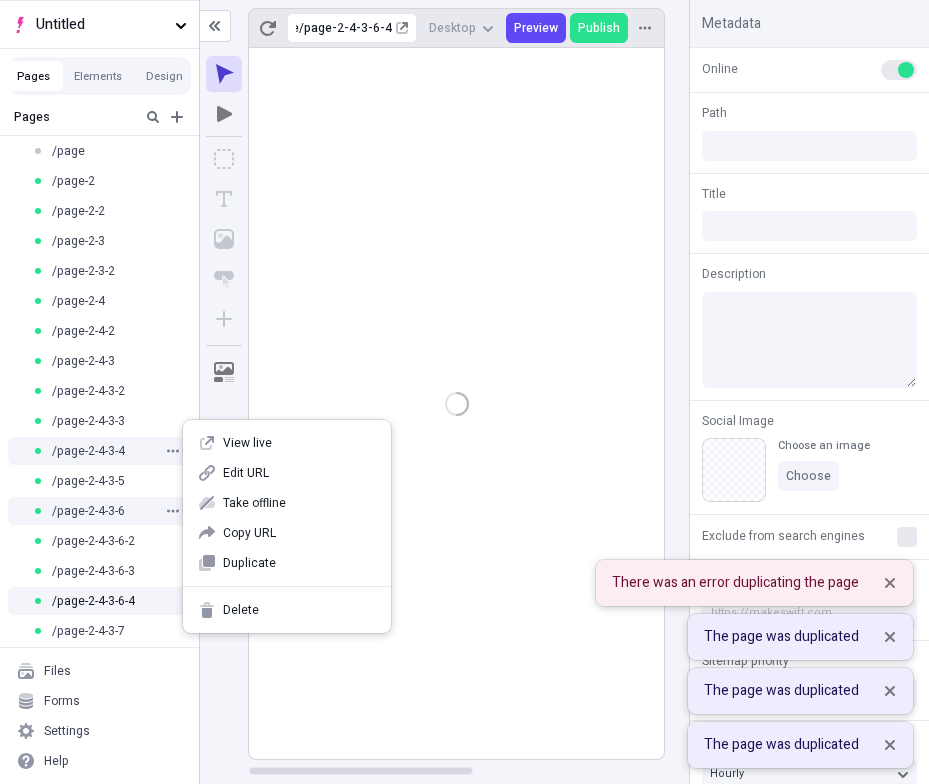 type on "/page-2-4-3-6-4" 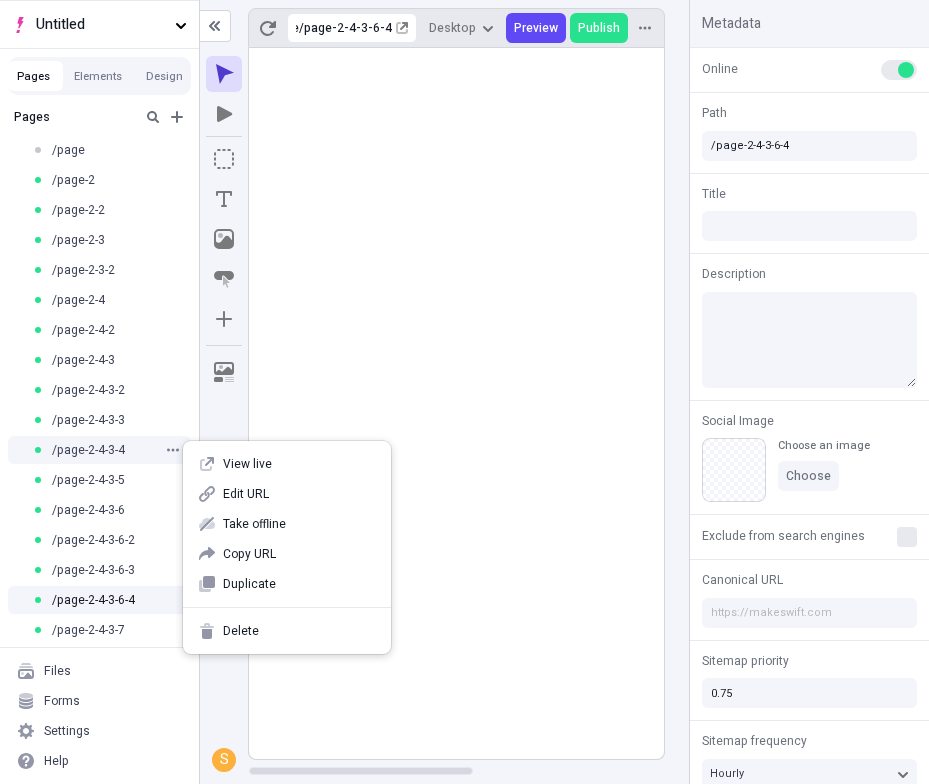 scroll, scrollTop: 33, scrollLeft: 0, axis: vertical 